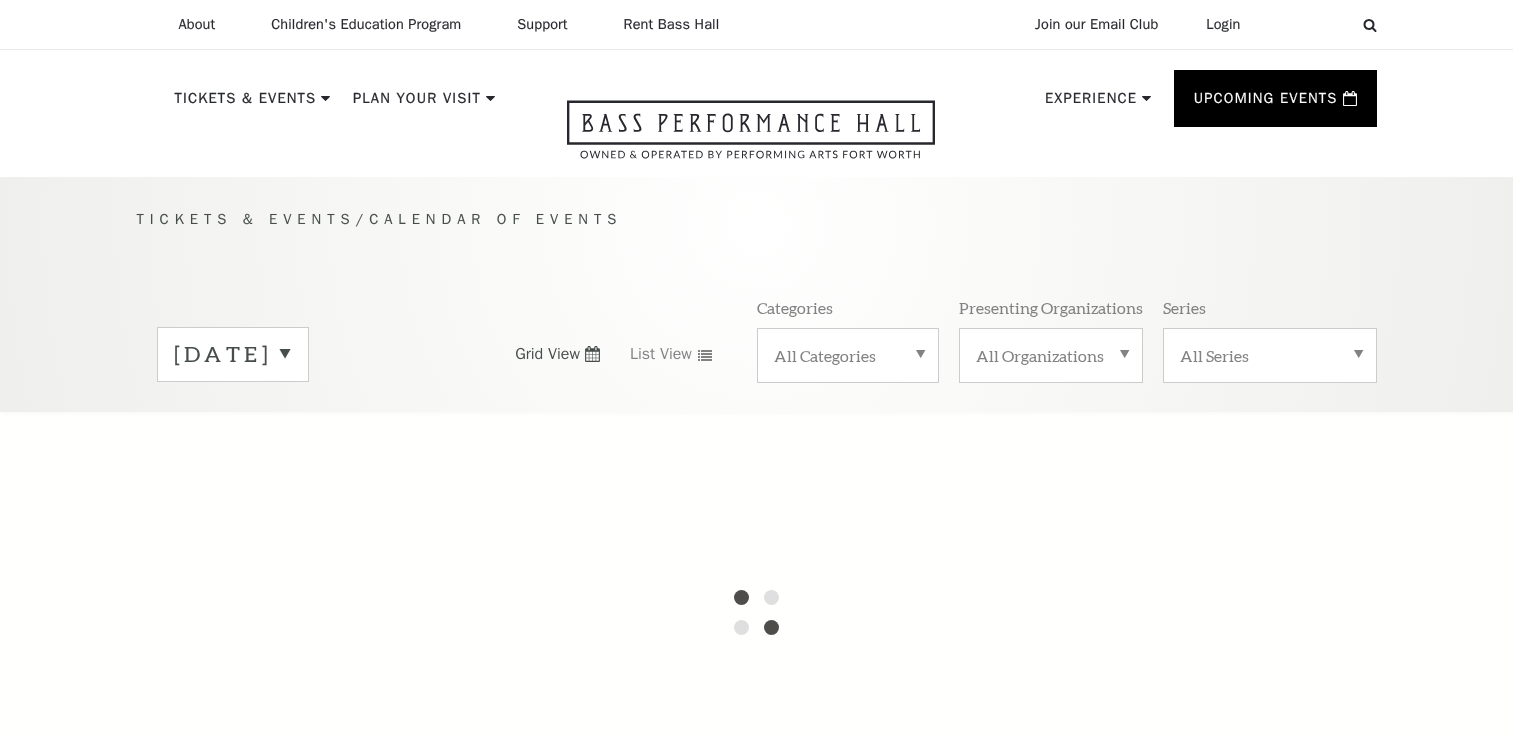 scroll, scrollTop: 0, scrollLeft: 0, axis: both 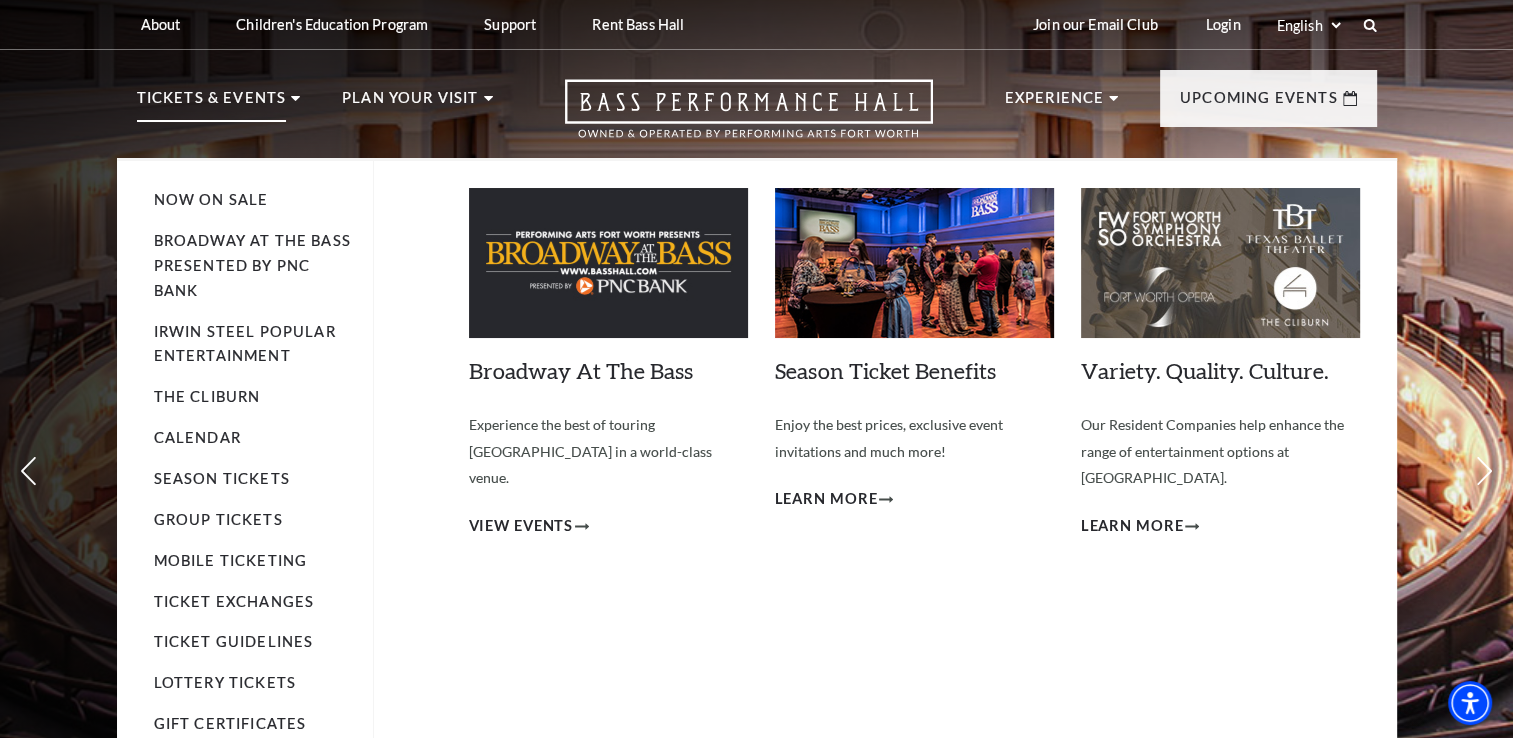 click on "Tickets & Events
Now On Sale
Broadway At The Bass presented by PNC Bank
Irwin Steel Popular Entertainment
The Cliburn
Calendar
Season Tickets
Group Tickets
Mobile Ticketing
Ticket Exchanges
Ticket Guidelines
Lottery Tickets
Gift Certificates
Broadway At The Bass
Experience the best of touring Broadway in a world-class venue.
View Events
Learn More" at bounding box center [219, 122] 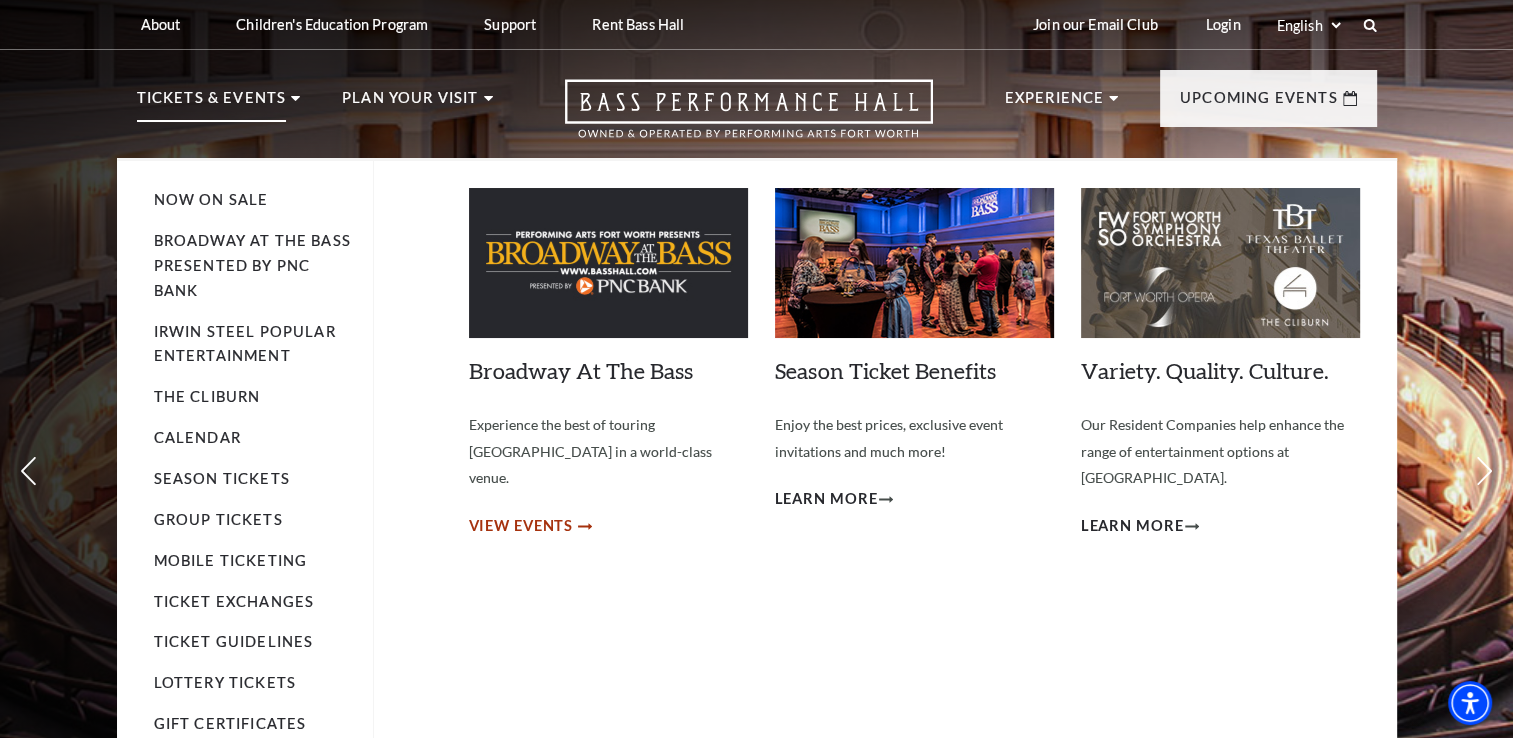 click on "View Events" at bounding box center (521, 526) 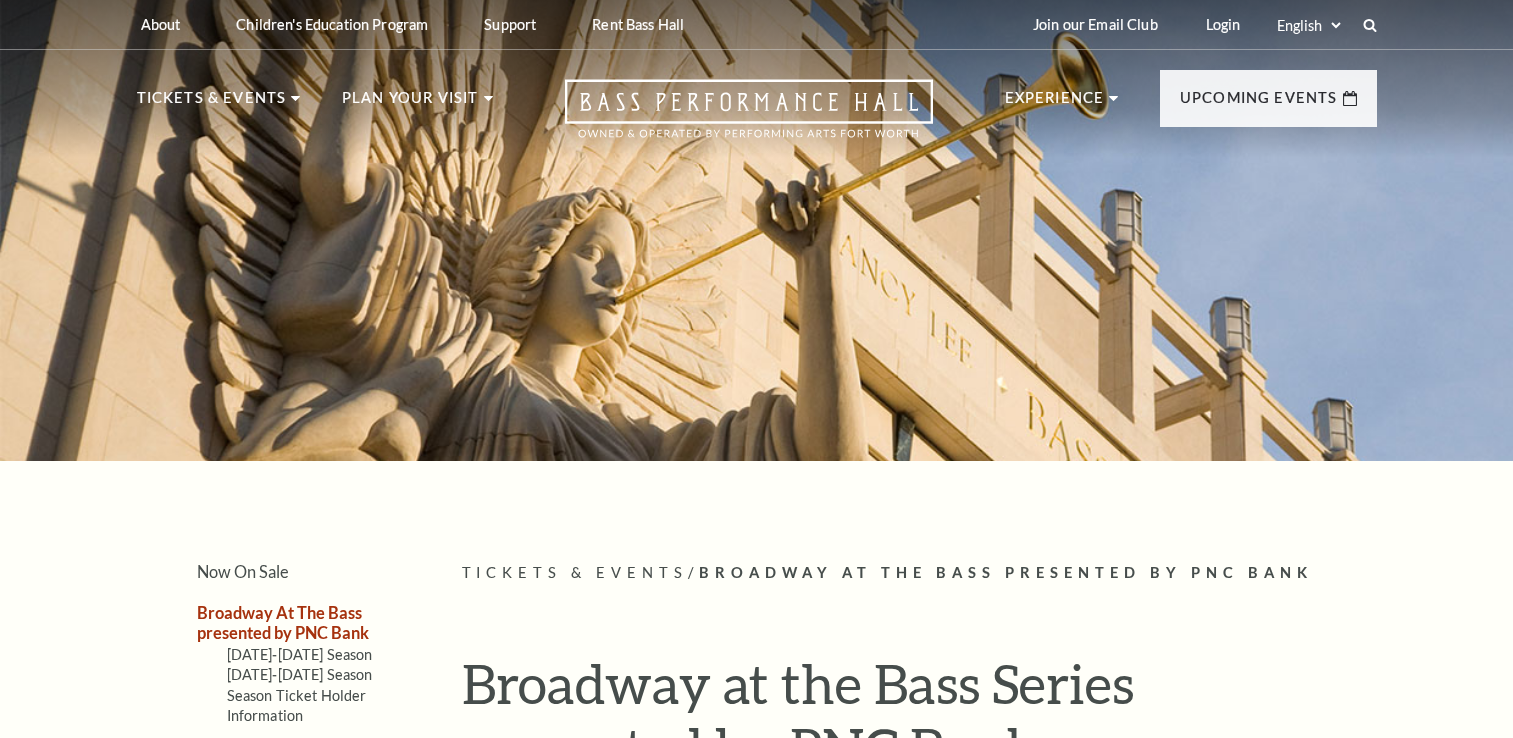 scroll, scrollTop: 0, scrollLeft: 0, axis: both 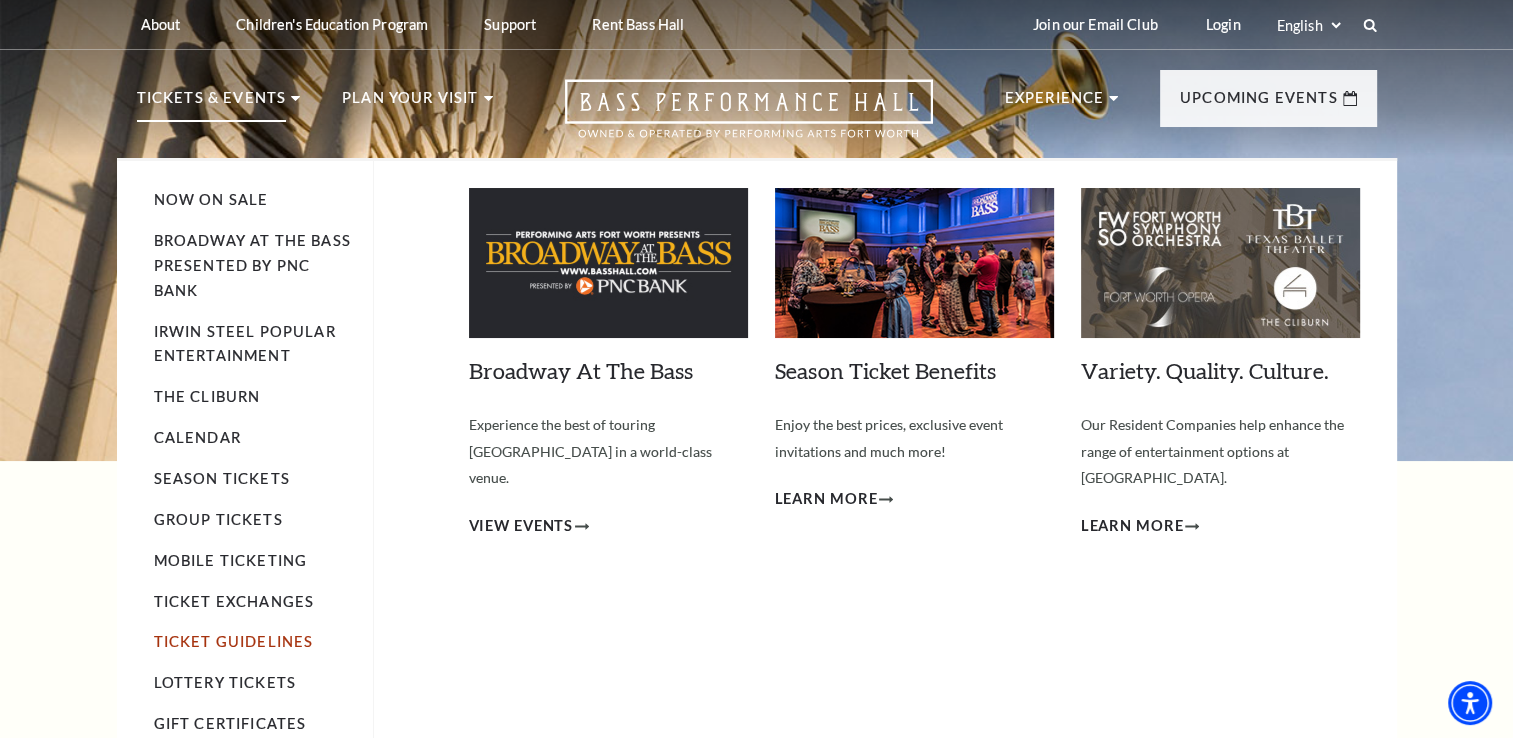 click on "Ticket Guidelines" at bounding box center (234, 641) 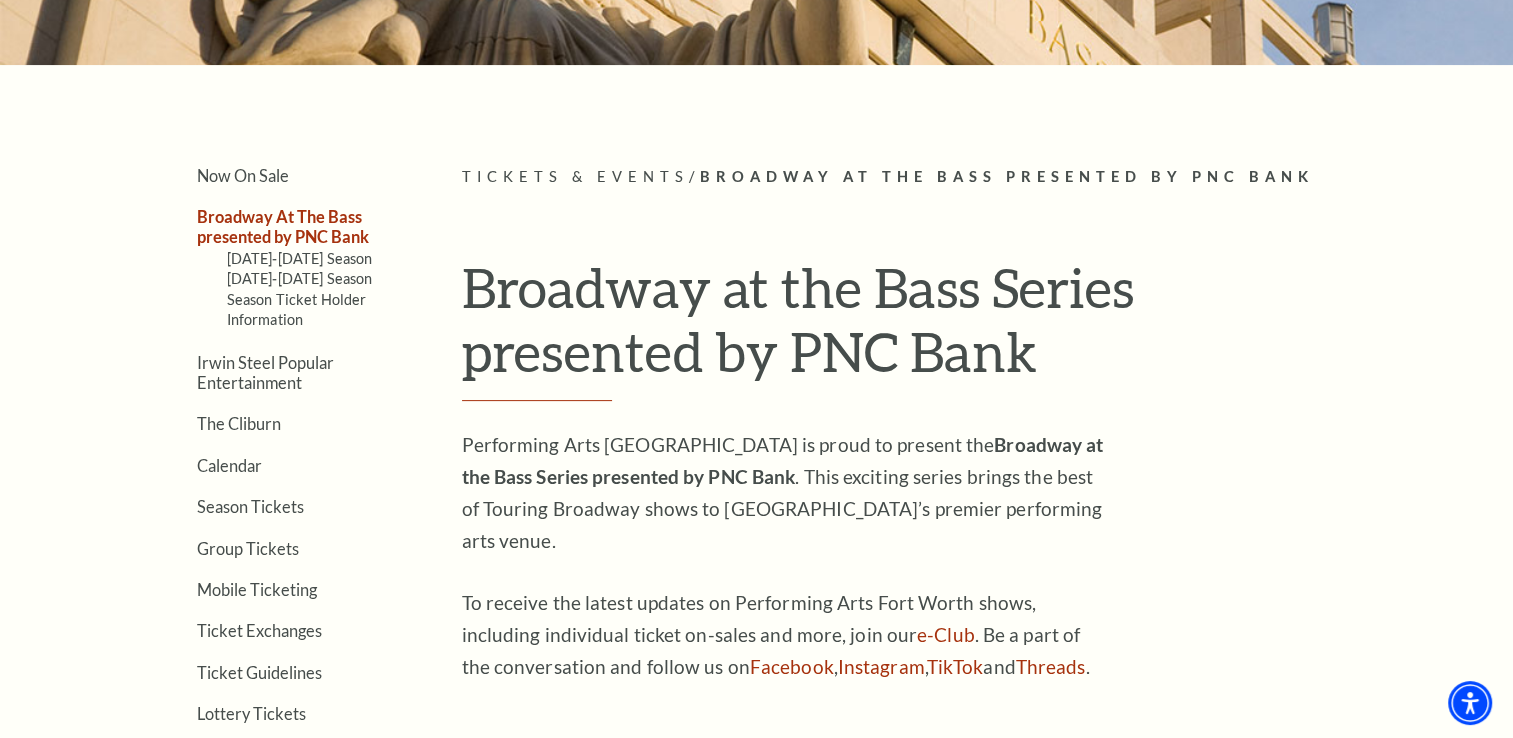 scroll, scrollTop: 600, scrollLeft: 0, axis: vertical 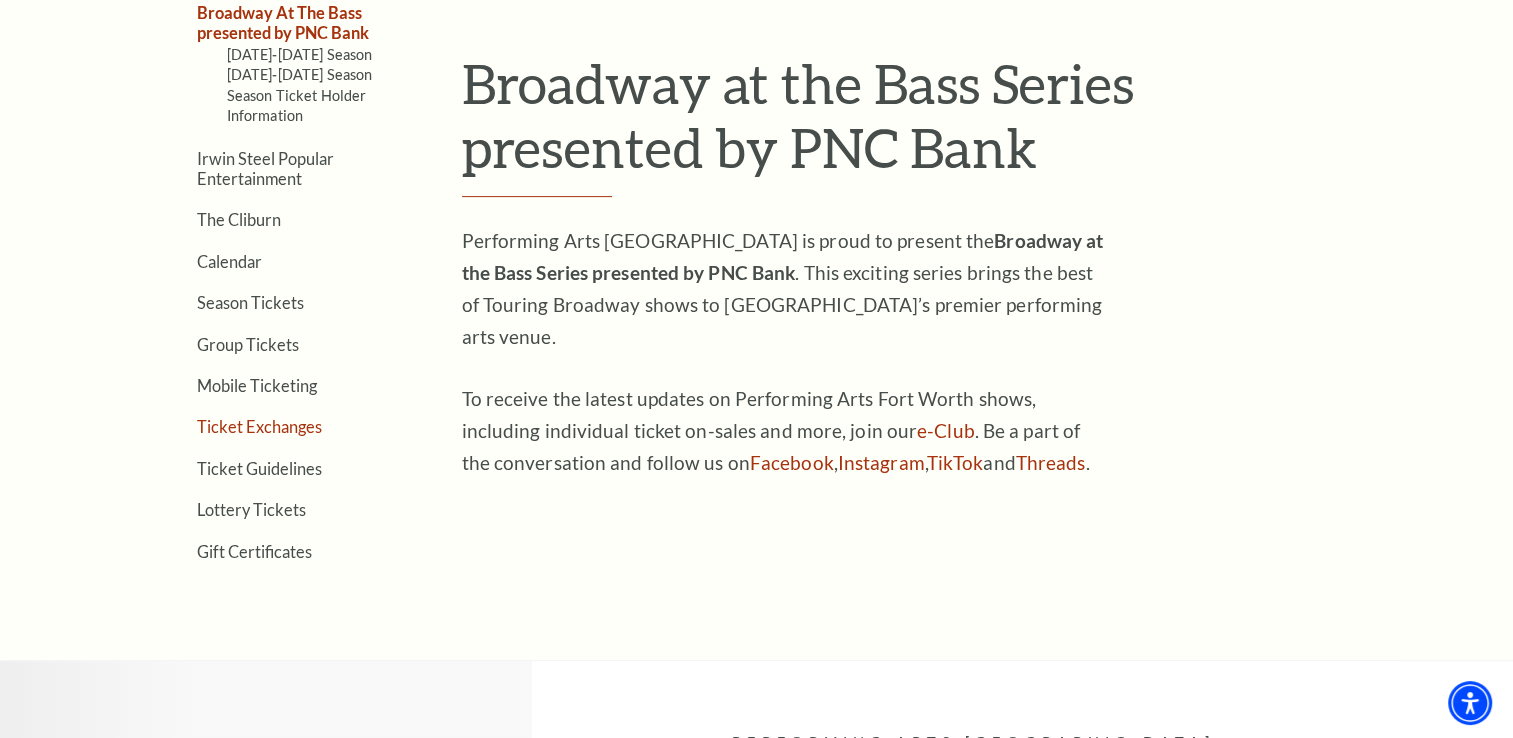 click on "Ticket Exchanges" at bounding box center (259, 426) 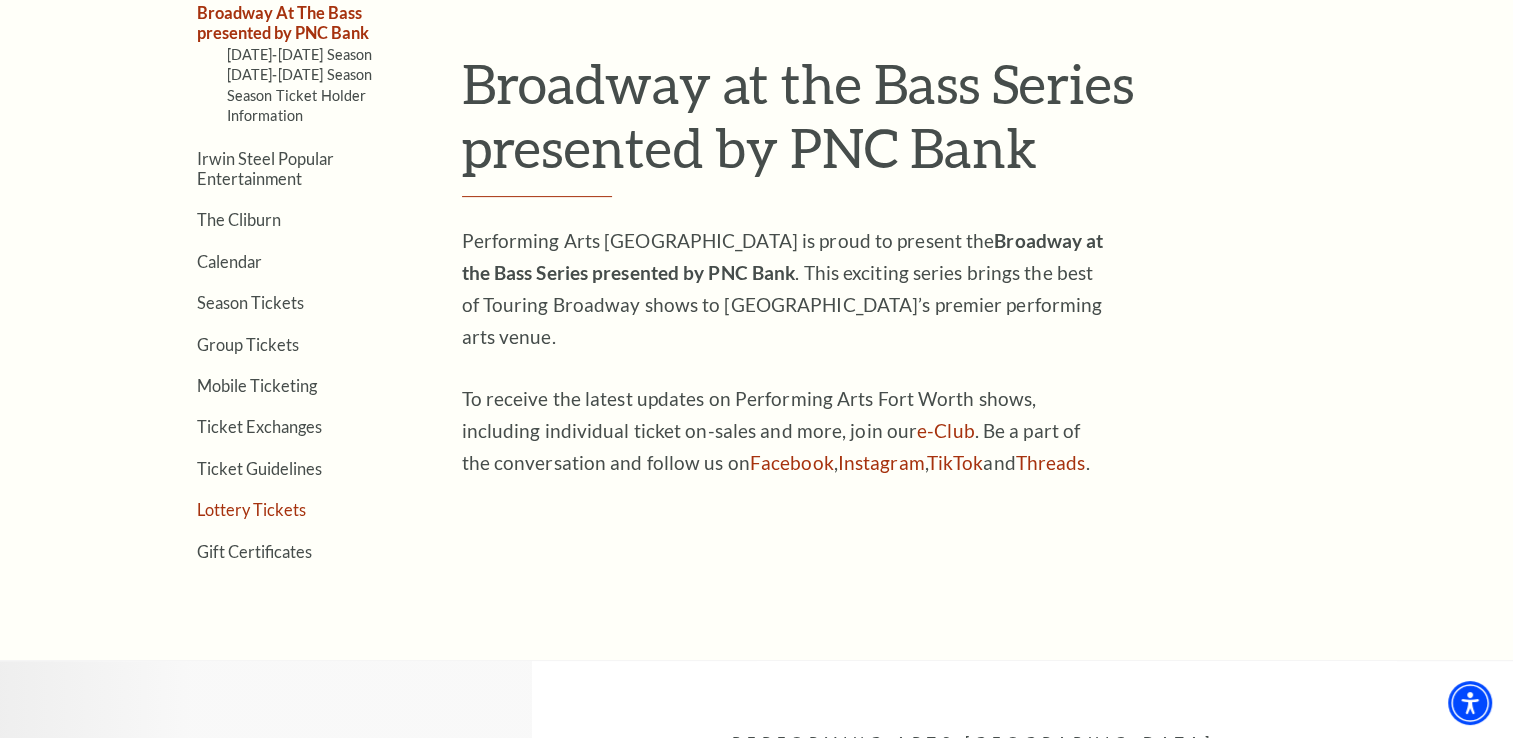 click on "Lottery Tickets" at bounding box center (251, 509) 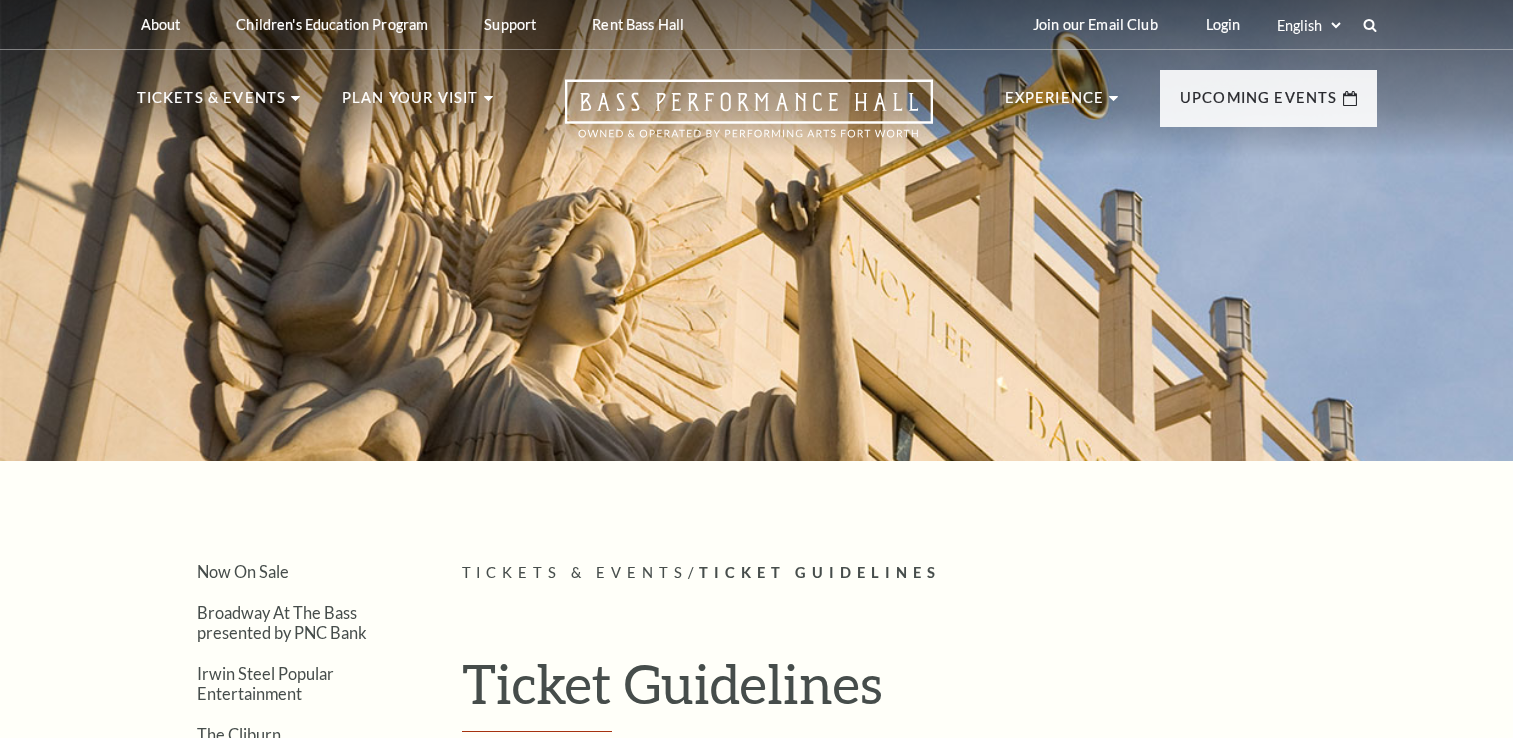 scroll, scrollTop: 0, scrollLeft: 0, axis: both 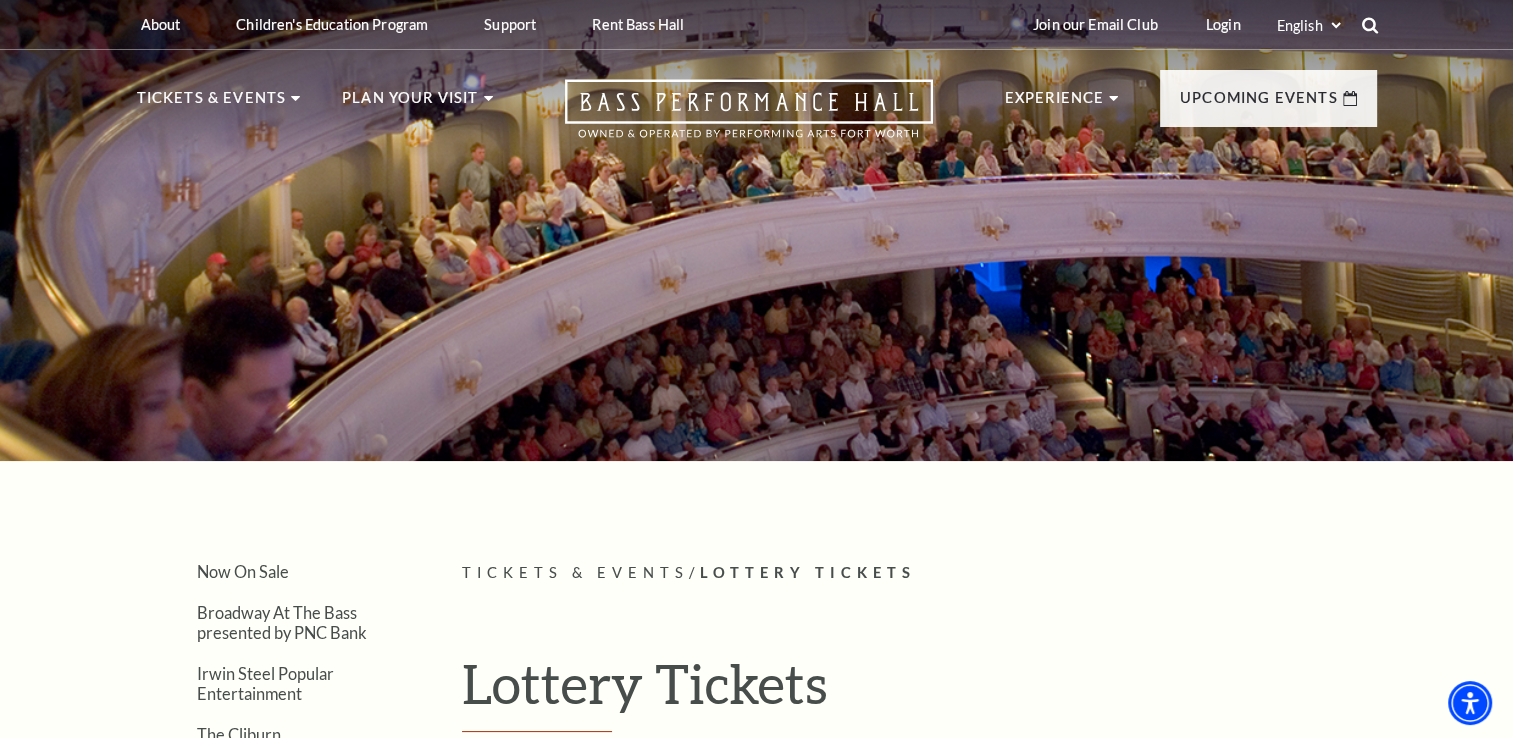 click 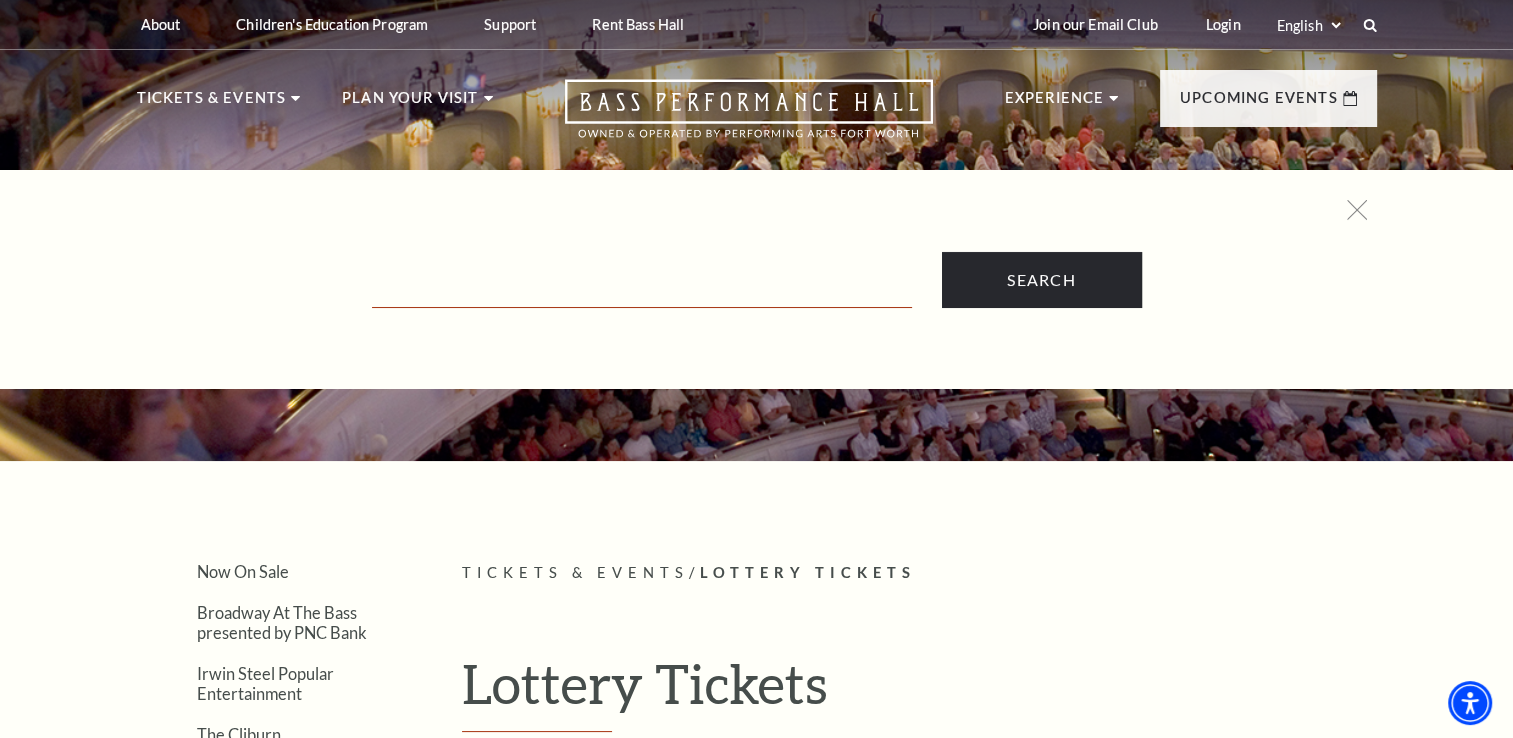 click at bounding box center (642, 287) 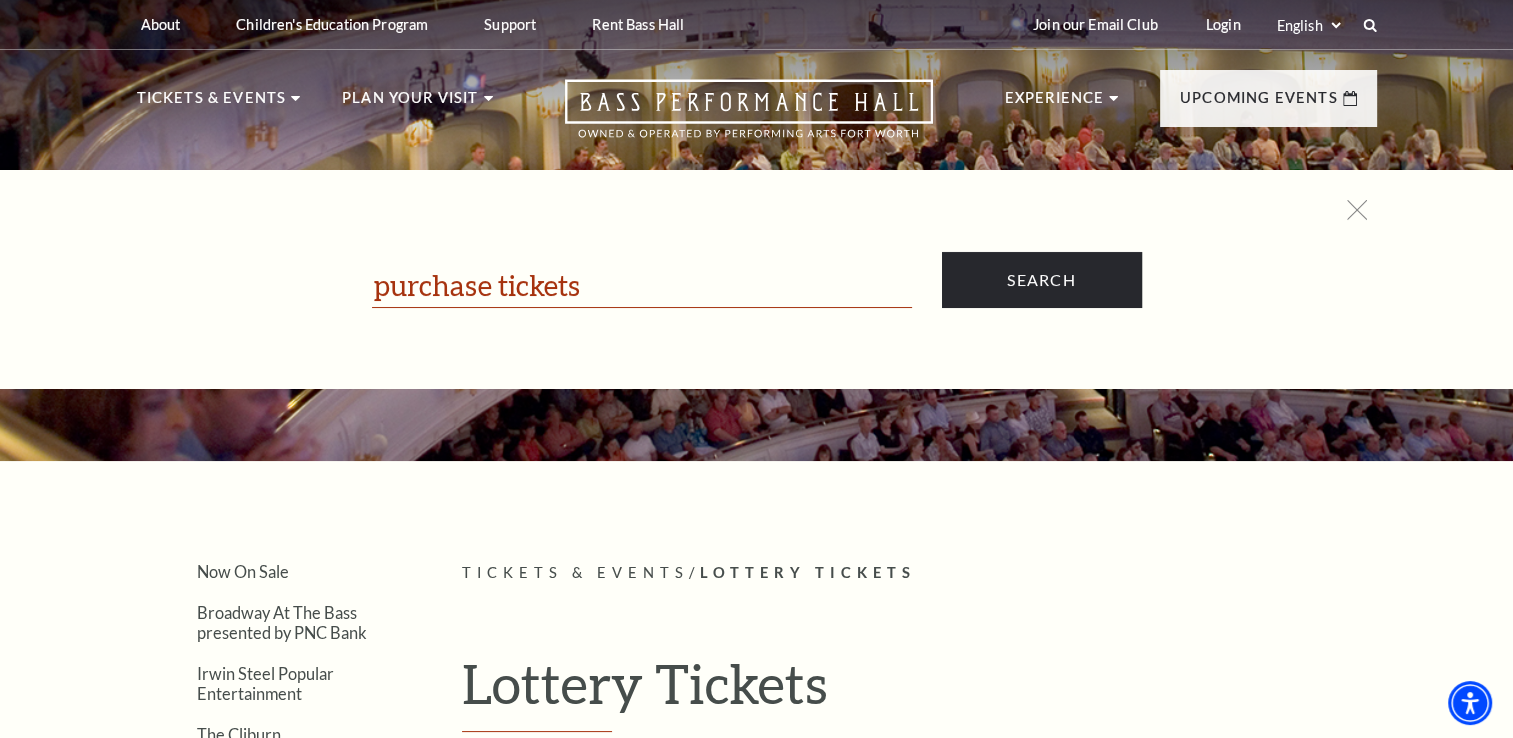 type on "purchase tickets" 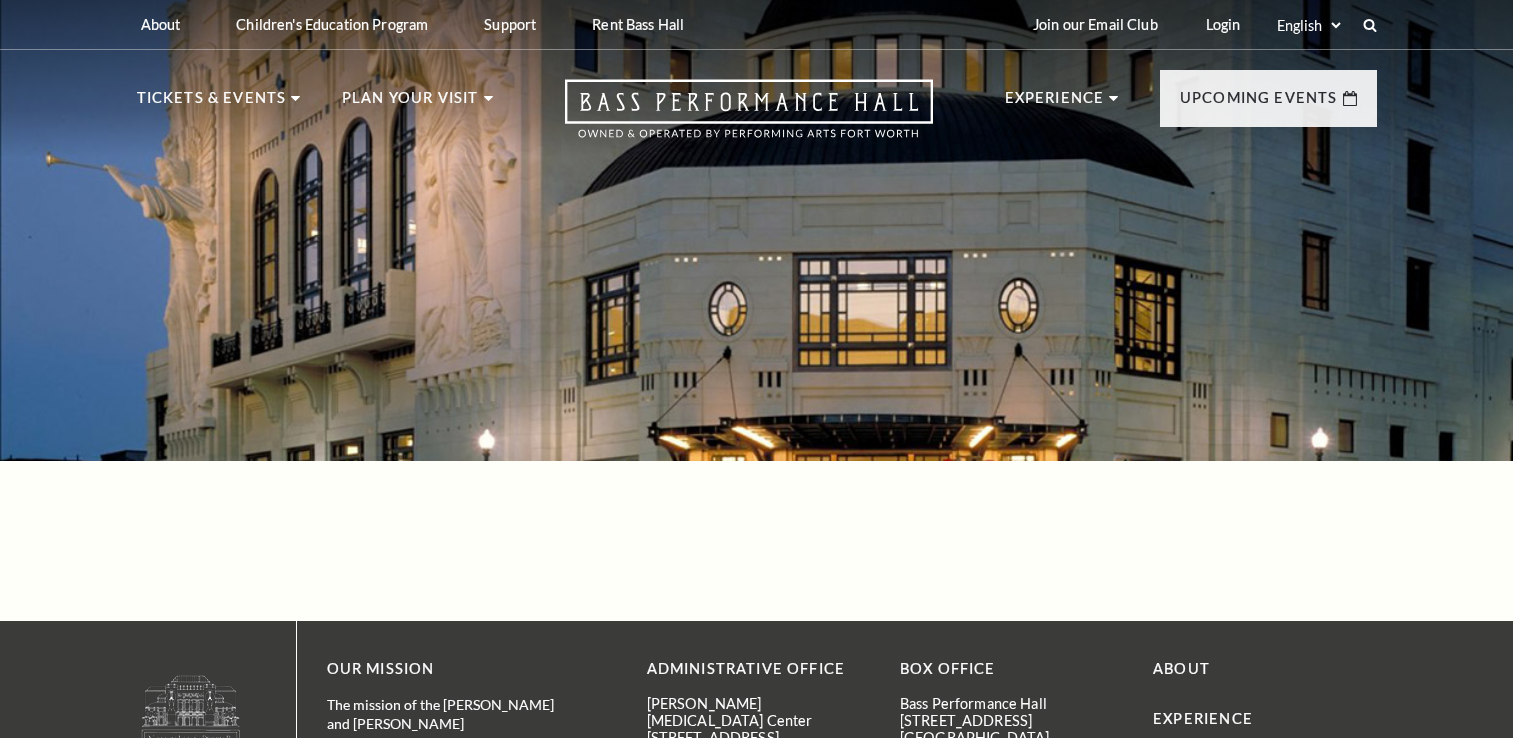 scroll, scrollTop: 0, scrollLeft: 0, axis: both 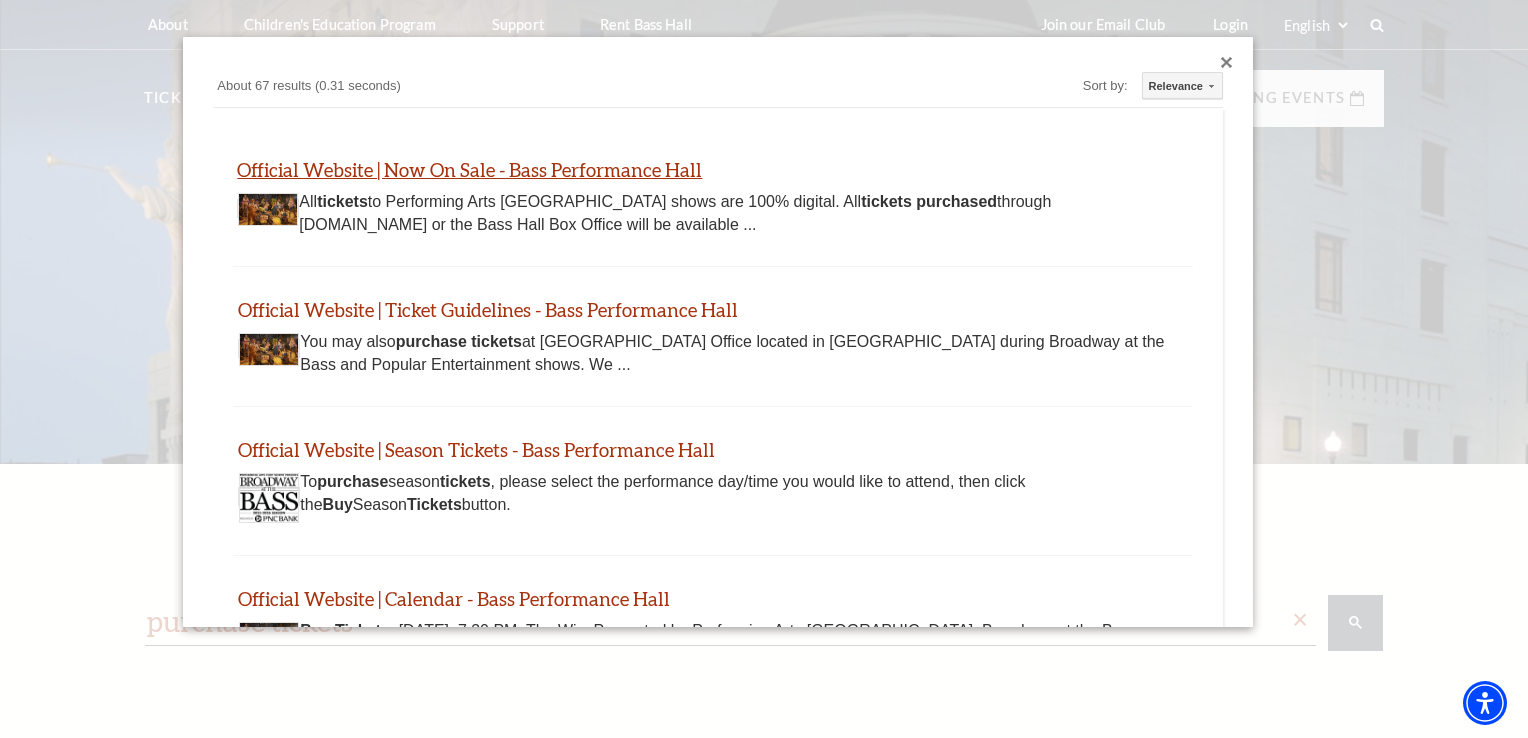 click on "Official Website | Now On Sale - Bass Performance Hall" at bounding box center (469, 169) 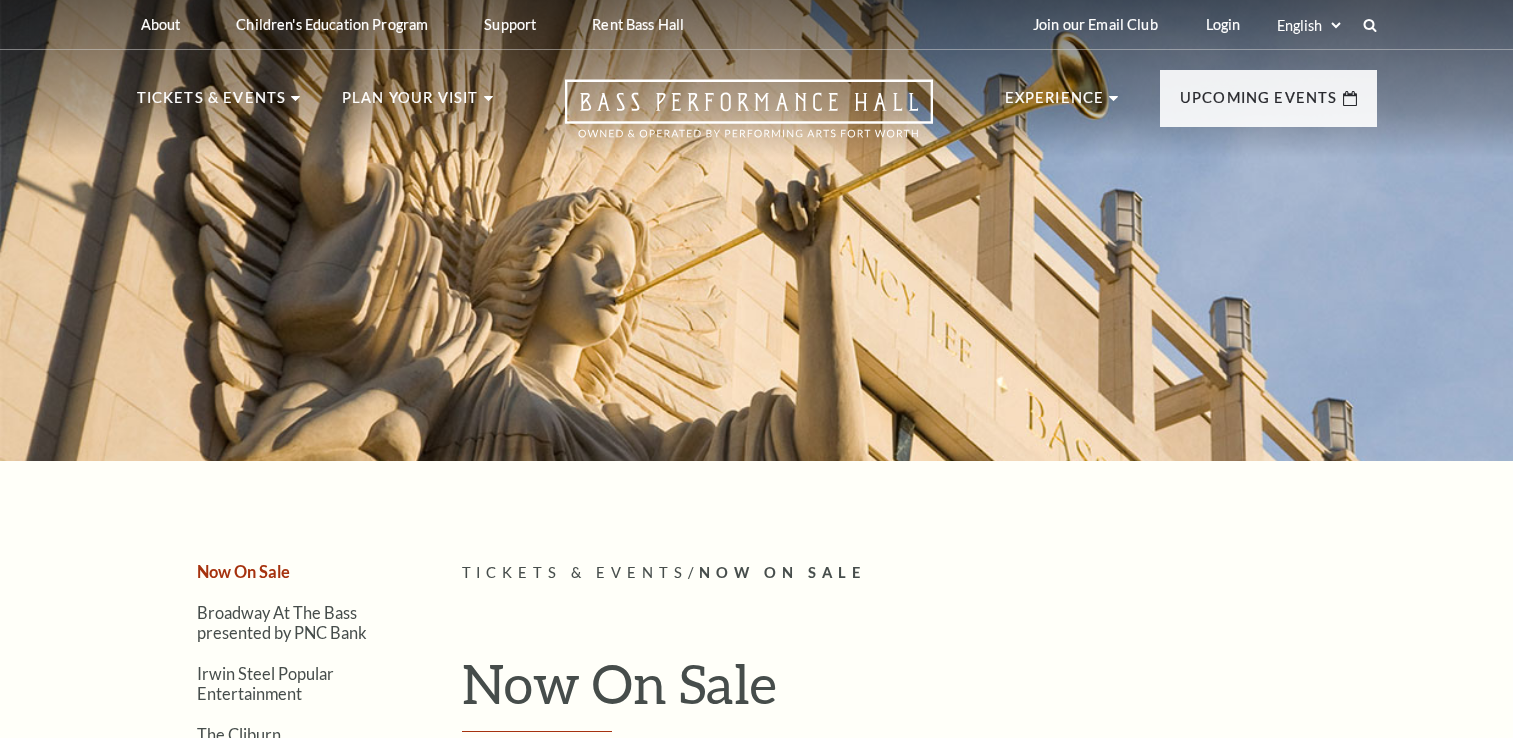 scroll, scrollTop: 0, scrollLeft: 0, axis: both 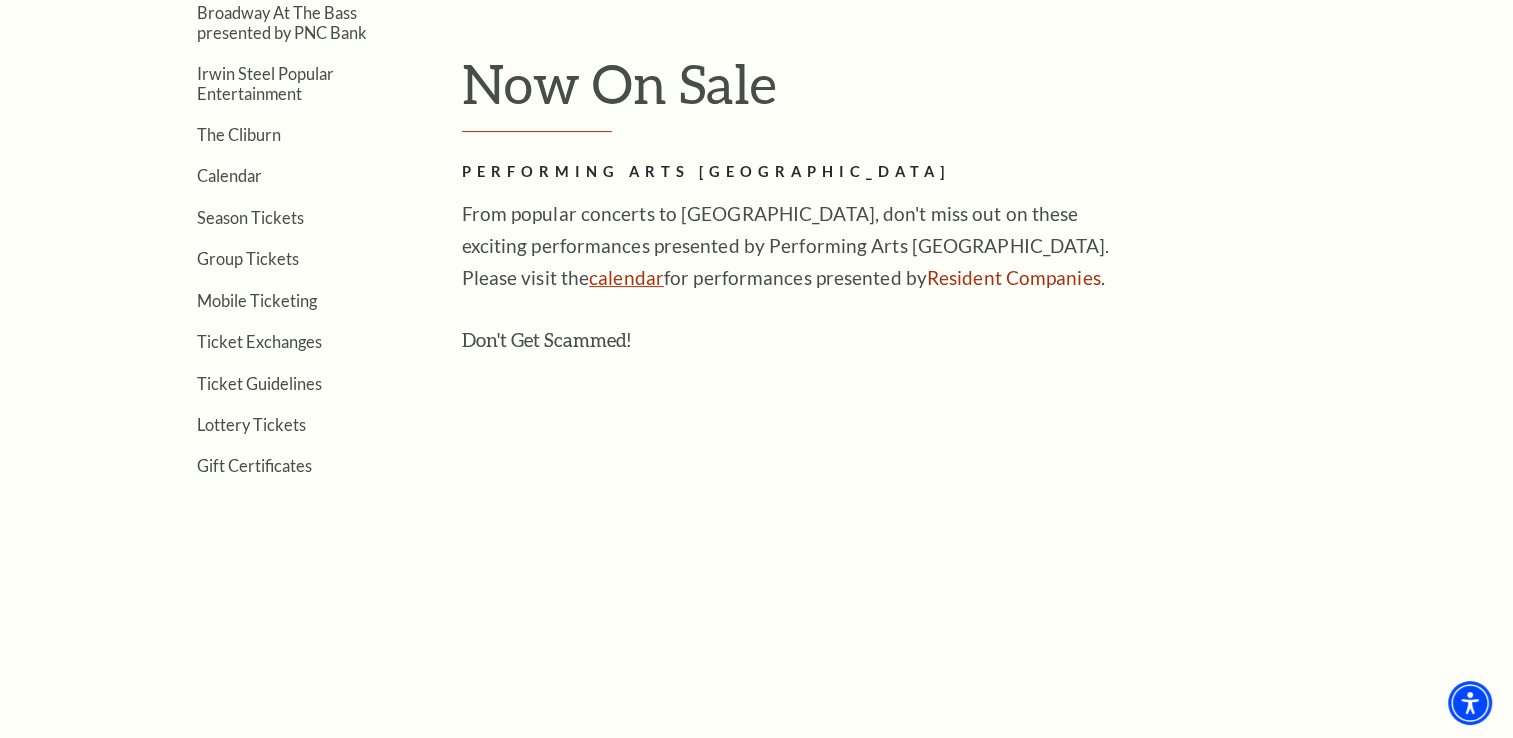 click on "calendar" at bounding box center (626, 277) 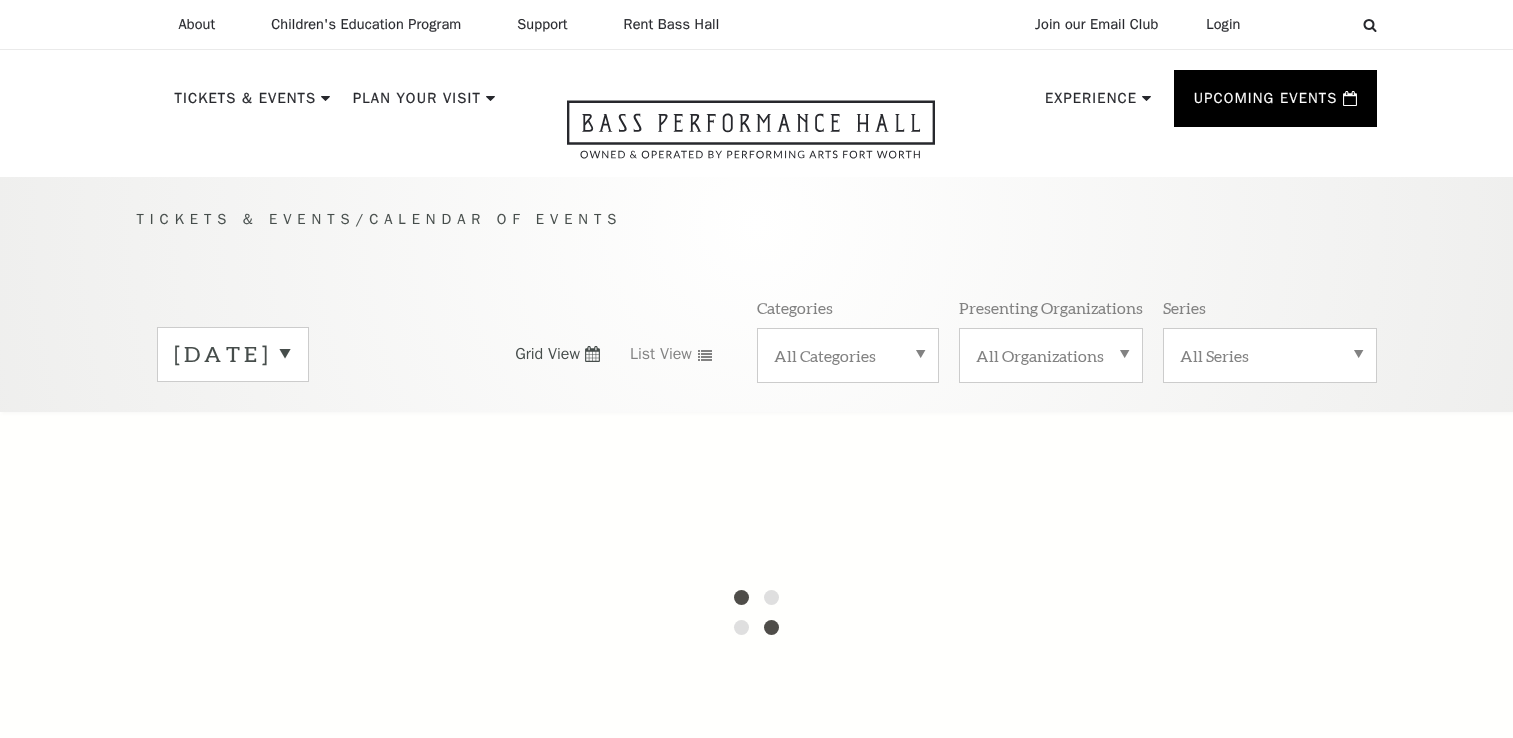 scroll, scrollTop: 0, scrollLeft: 0, axis: both 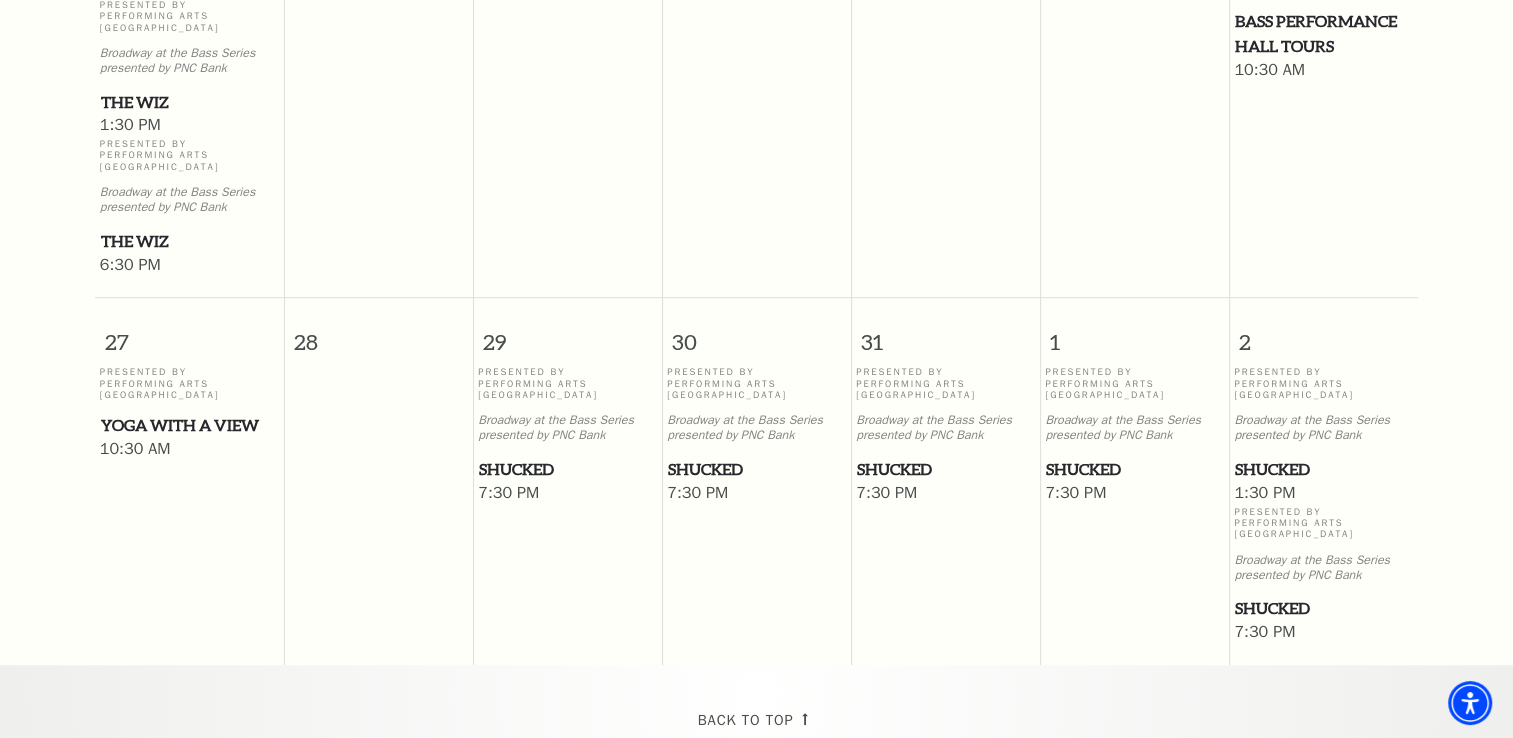 click on "Shucked" at bounding box center (1323, 469) 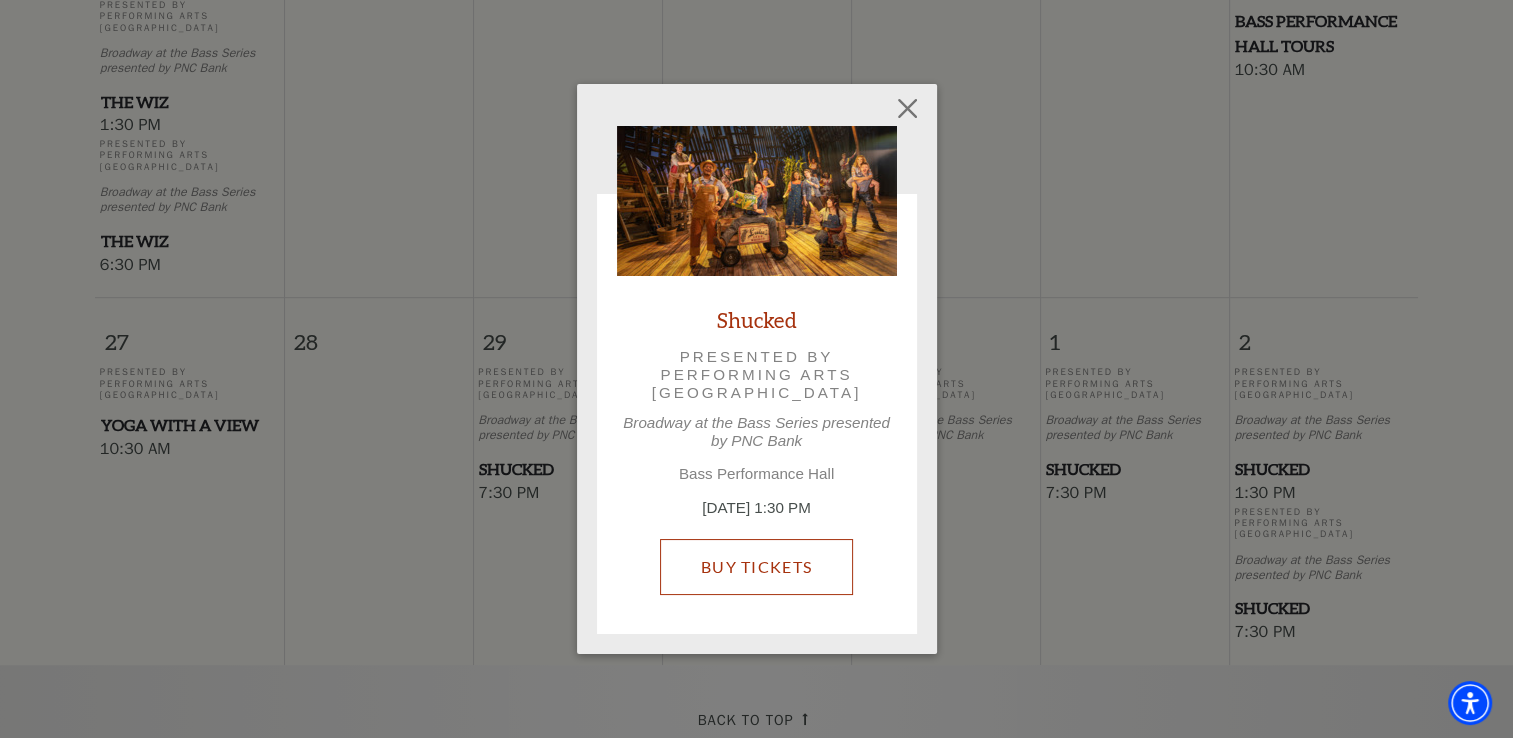 click on "Buy Tickets" at bounding box center [756, 567] 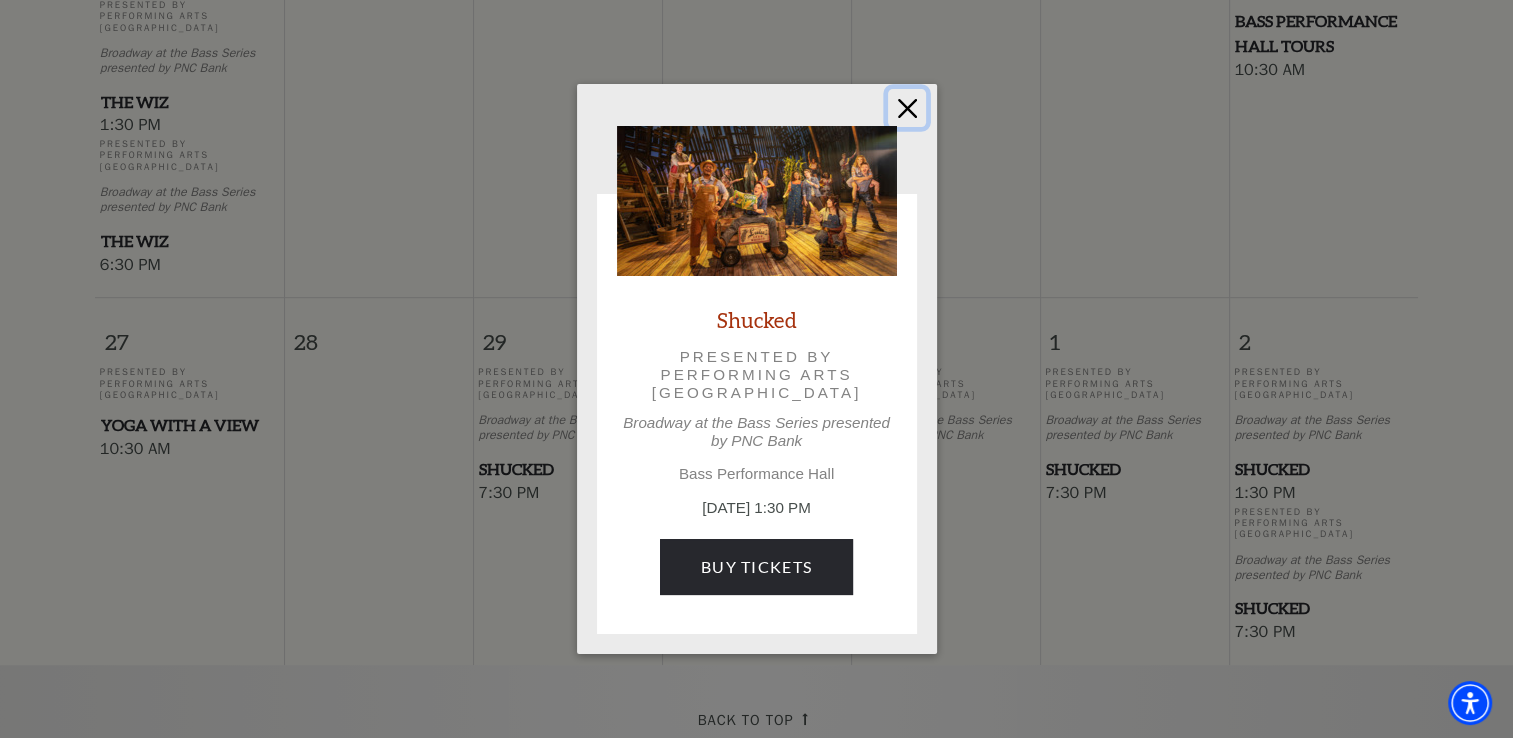 click at bounding box center [907, 108] 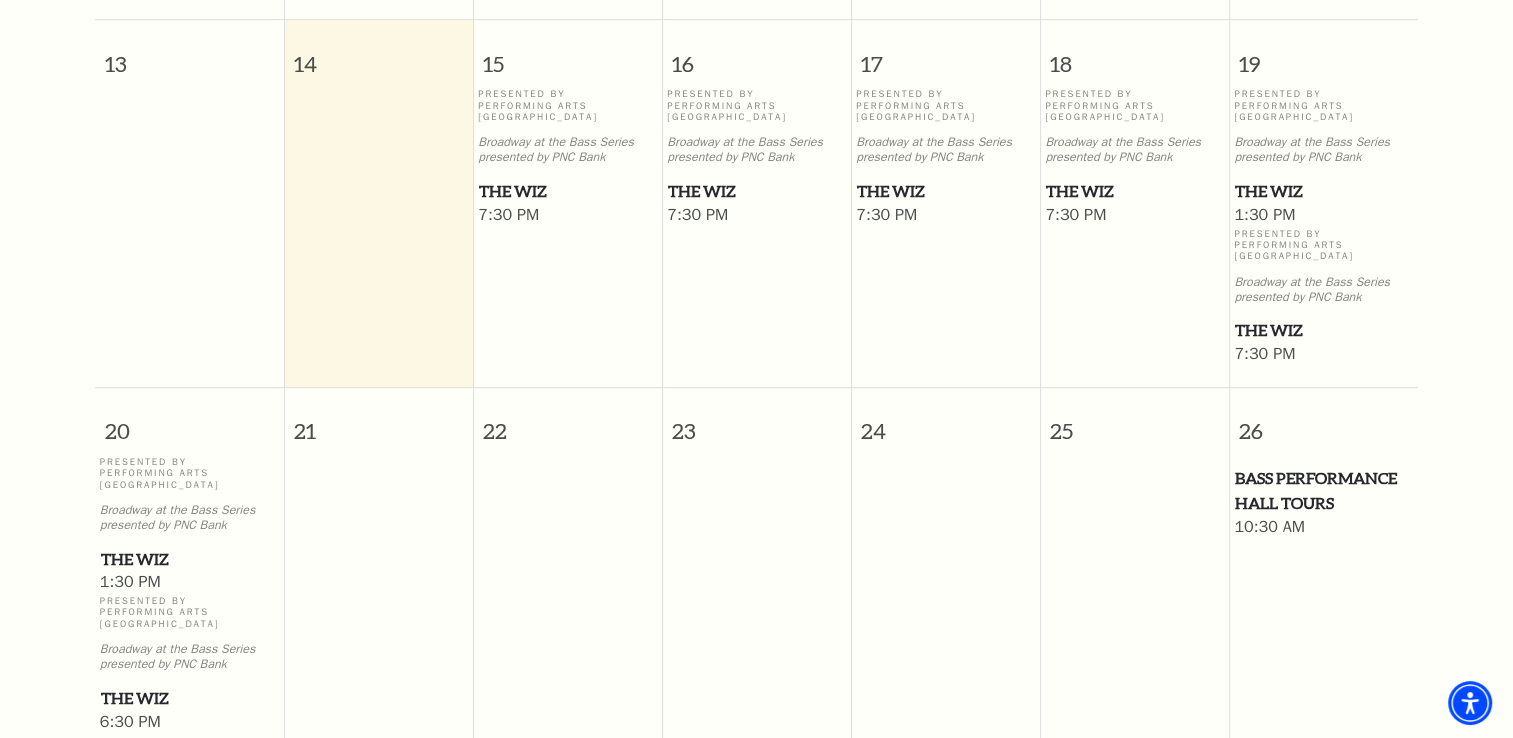 scroll, scrollTop: 676, scrollLeft: 0, axis: vertical 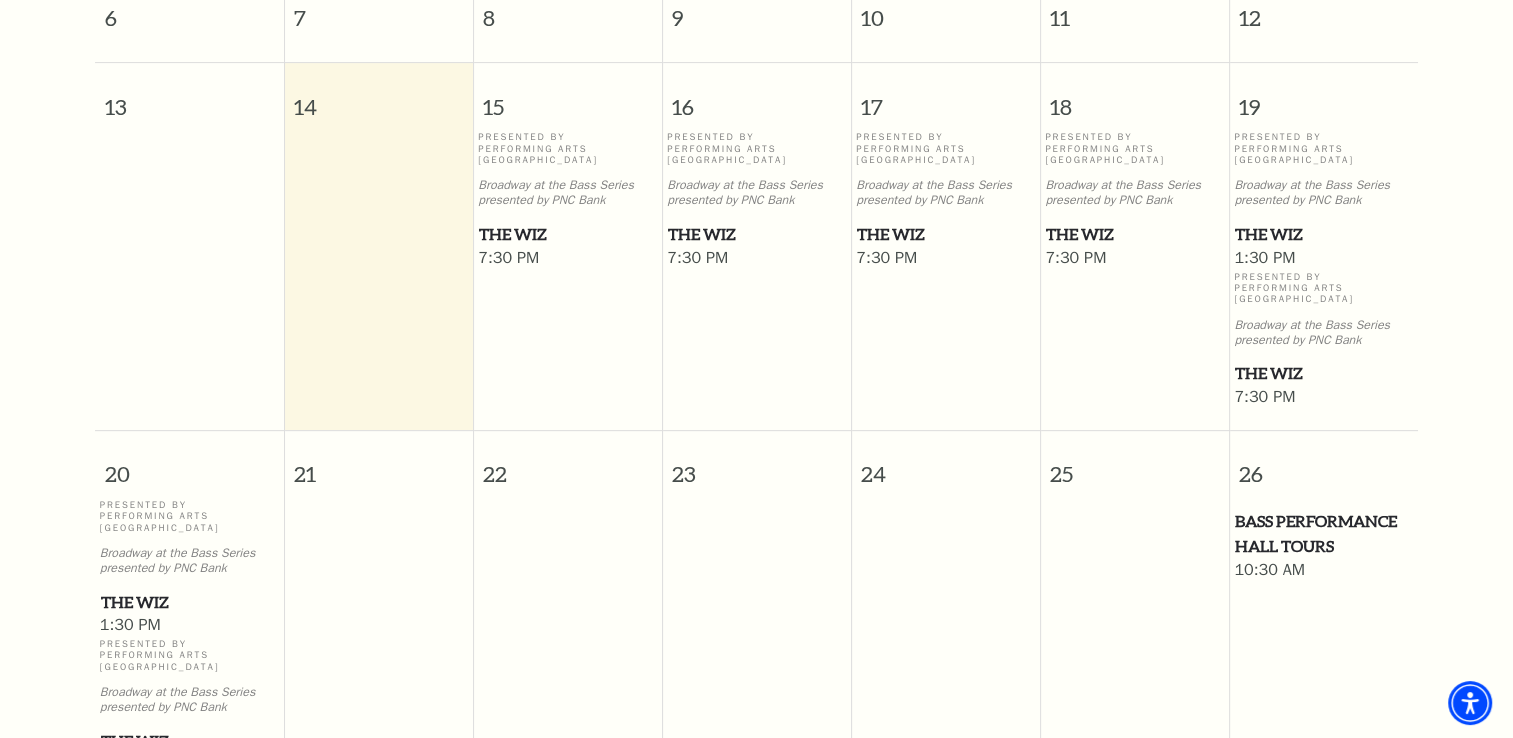 click on "The Wiz" at bounding box center (1323, 234) 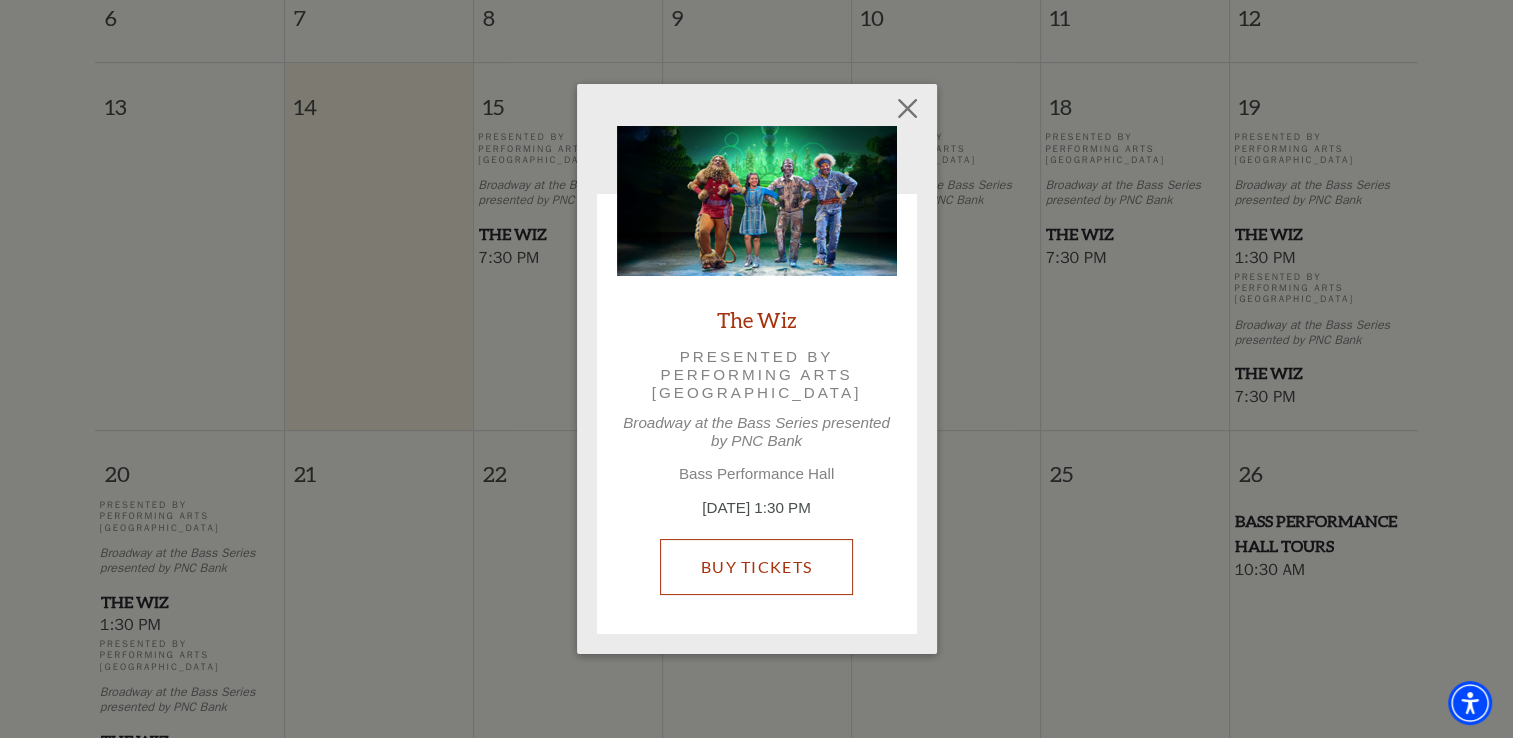 click on "Buy Tickets" at bounding box center [756, 567] 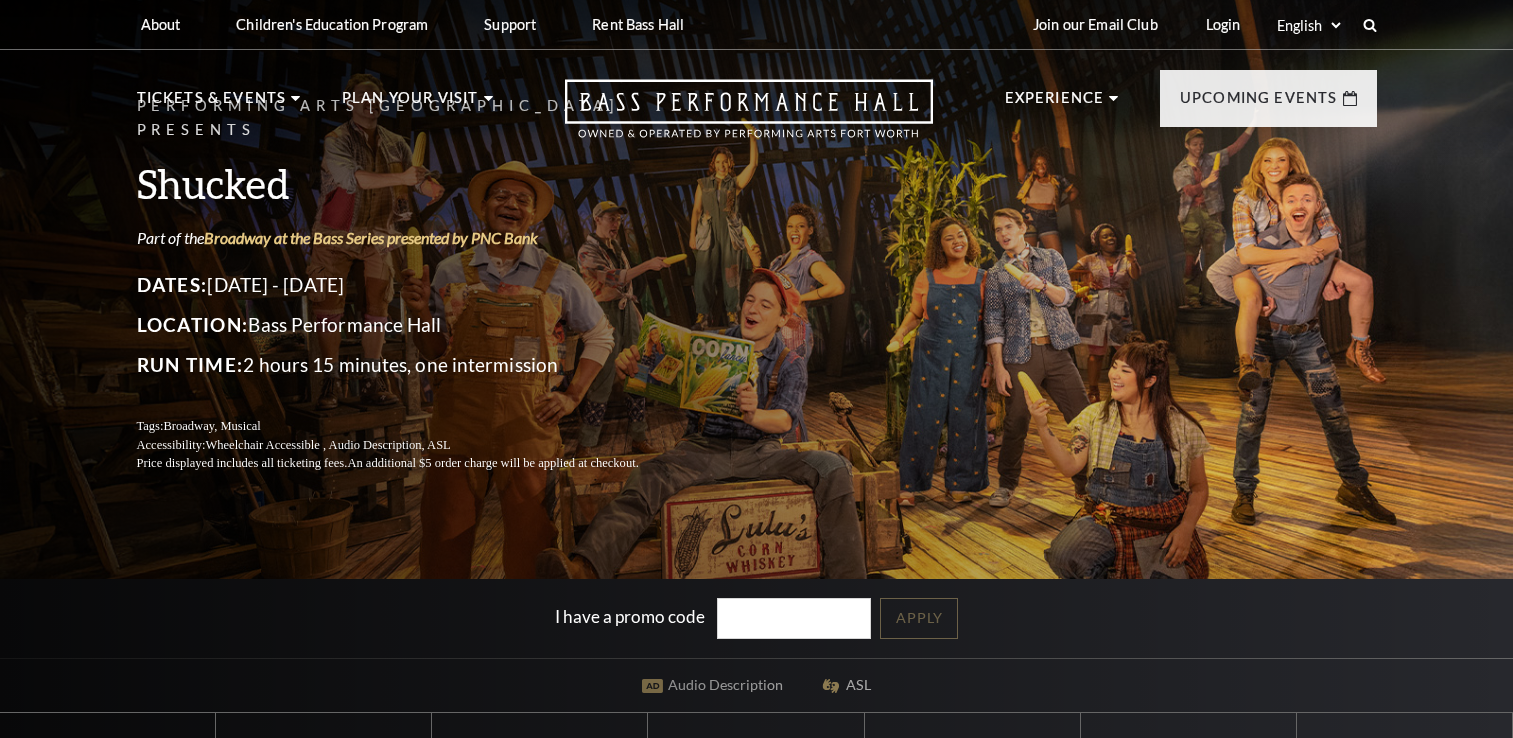 scroll, scrollTop: 0, scrollLeft: 0, axis: both 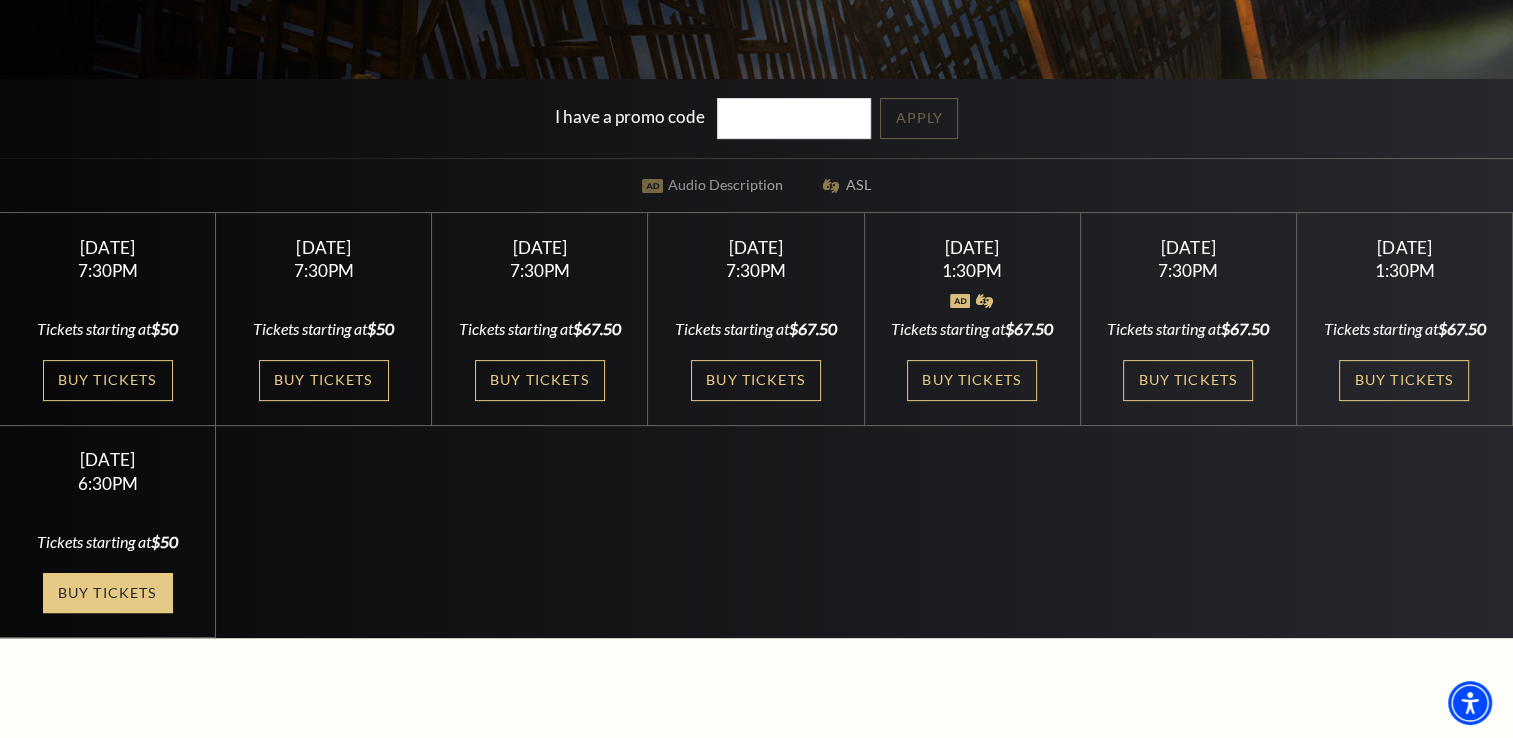 click on "Buy Tickets" at bounding box center (108, 593) 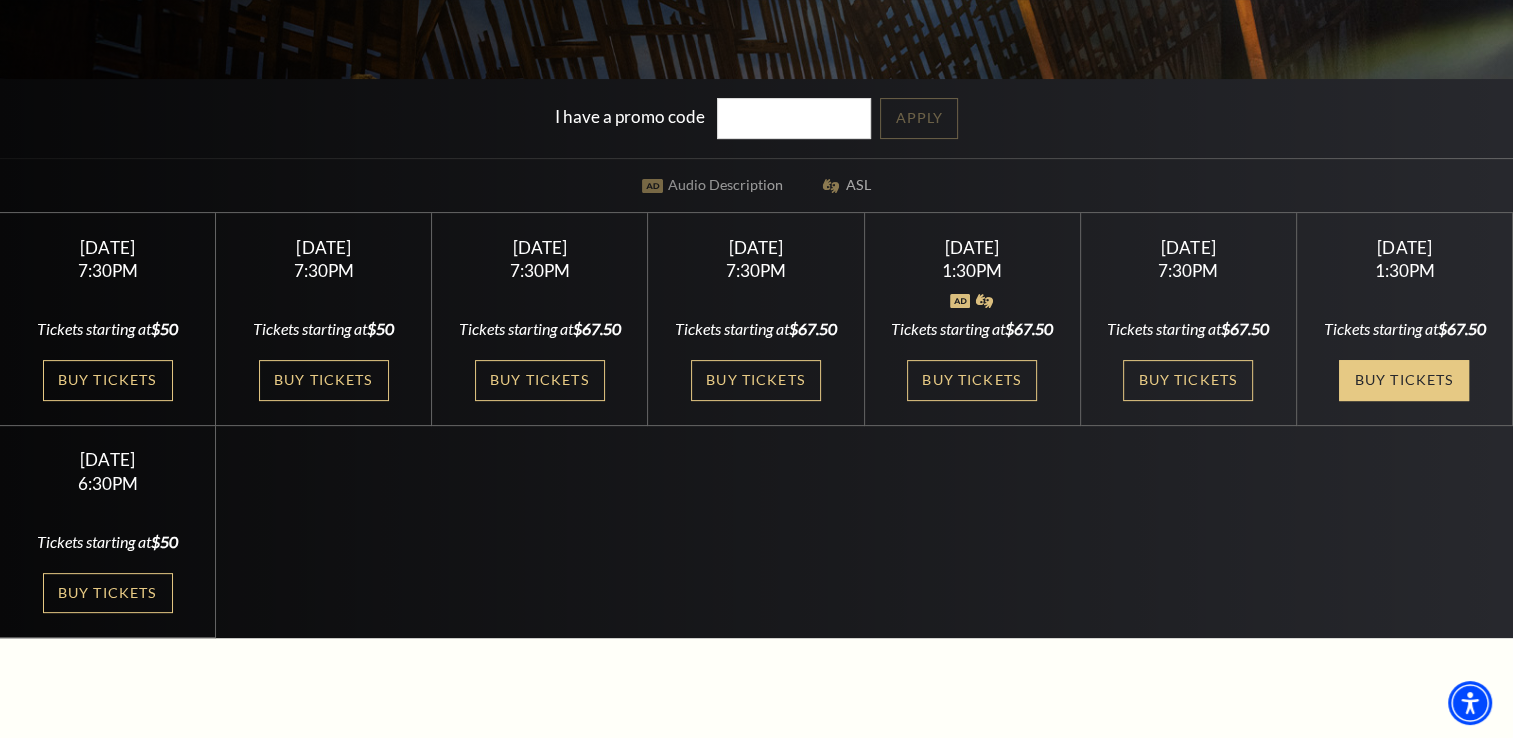 click on "Buy Tickets" at bounding box center [1404, 380] 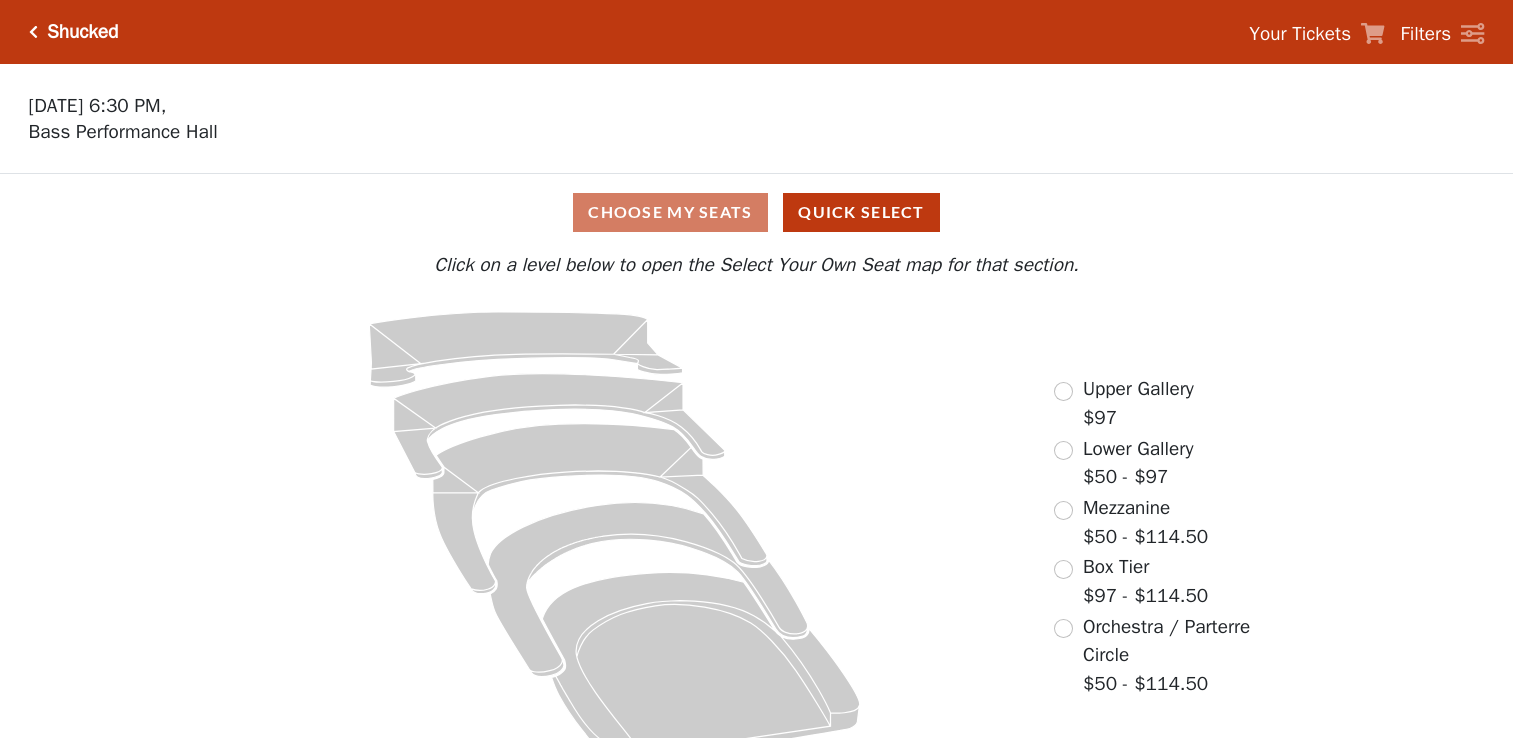 scroll, scrollTop: 0, scrollLeft: 0, axis: both 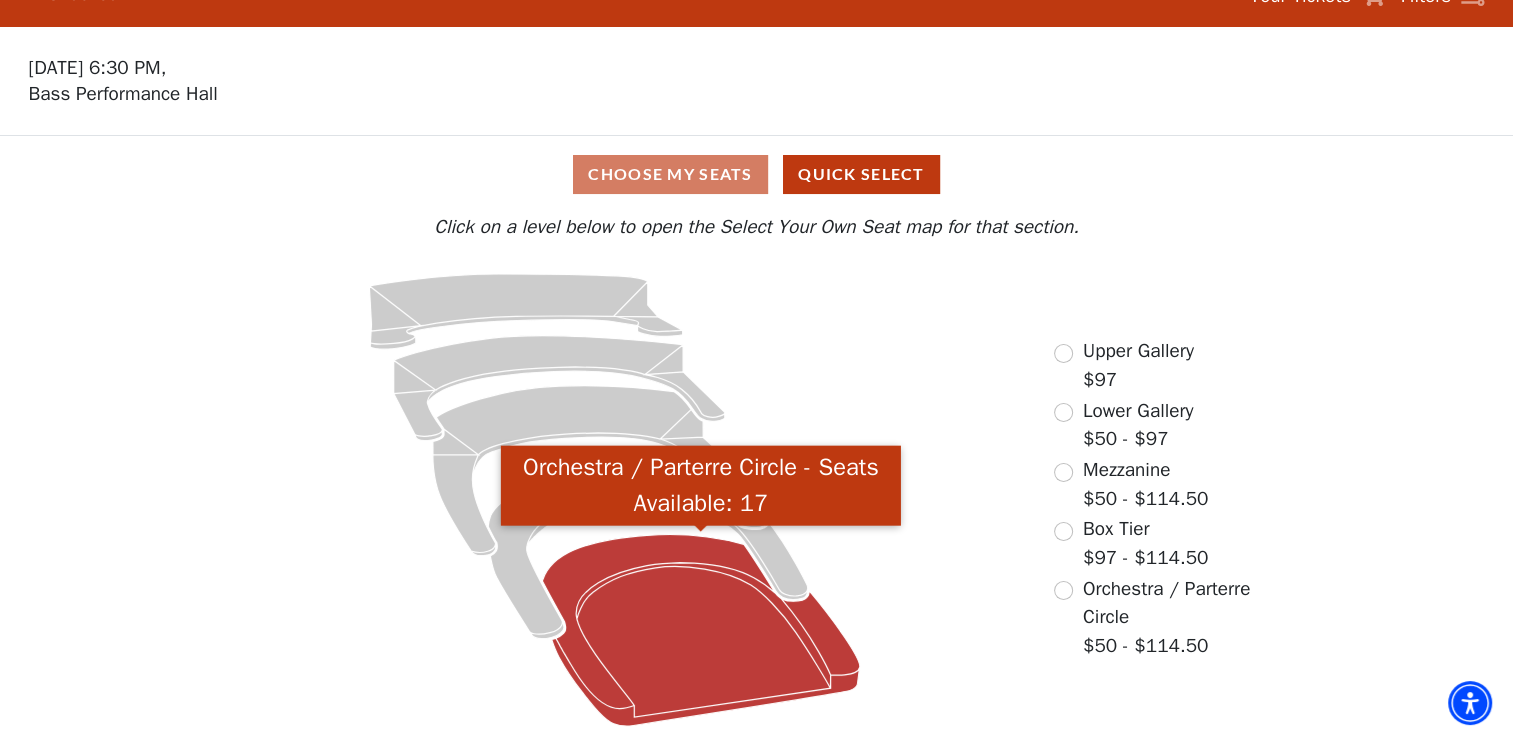 click 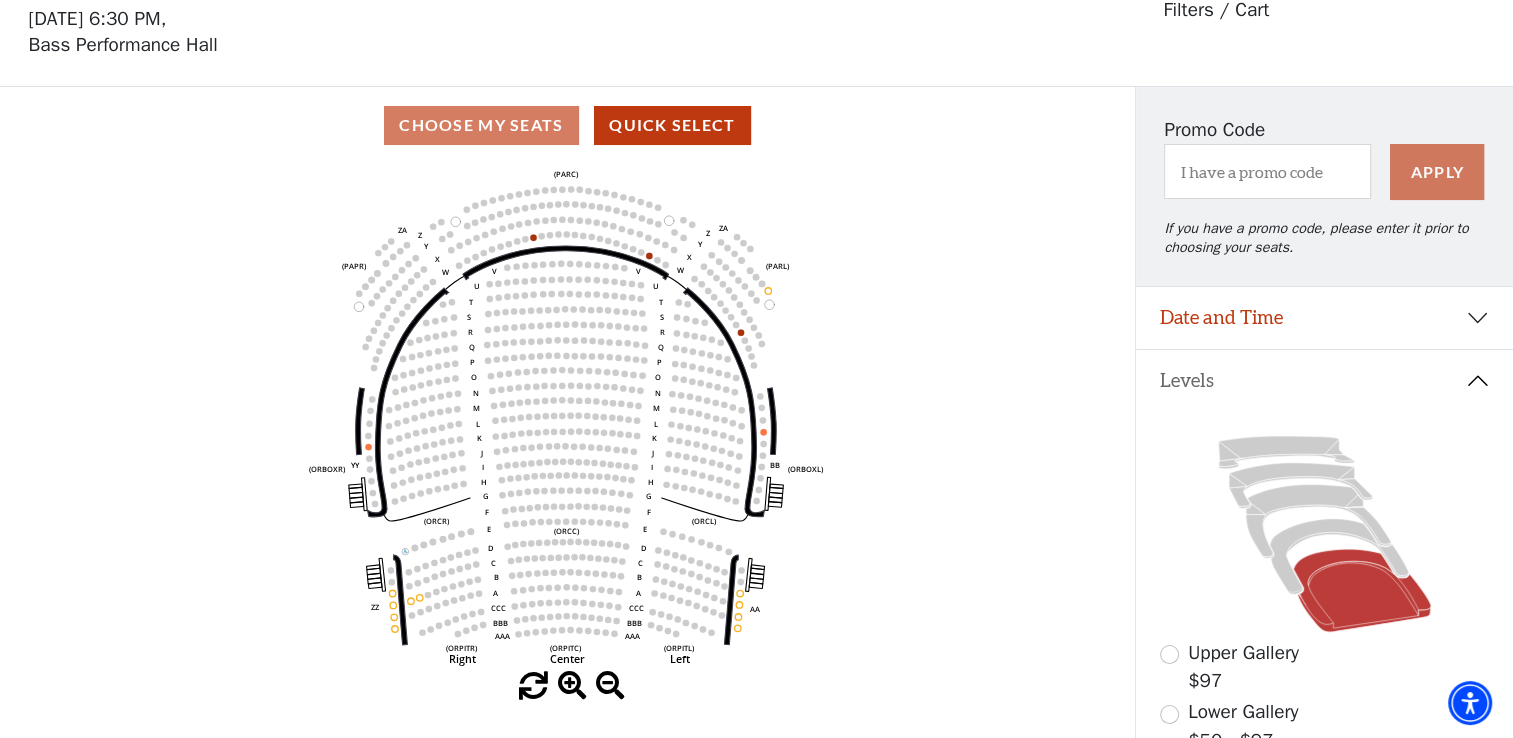 scroll, scrollTop: 92, scrollLeft: 0, axis: vertical 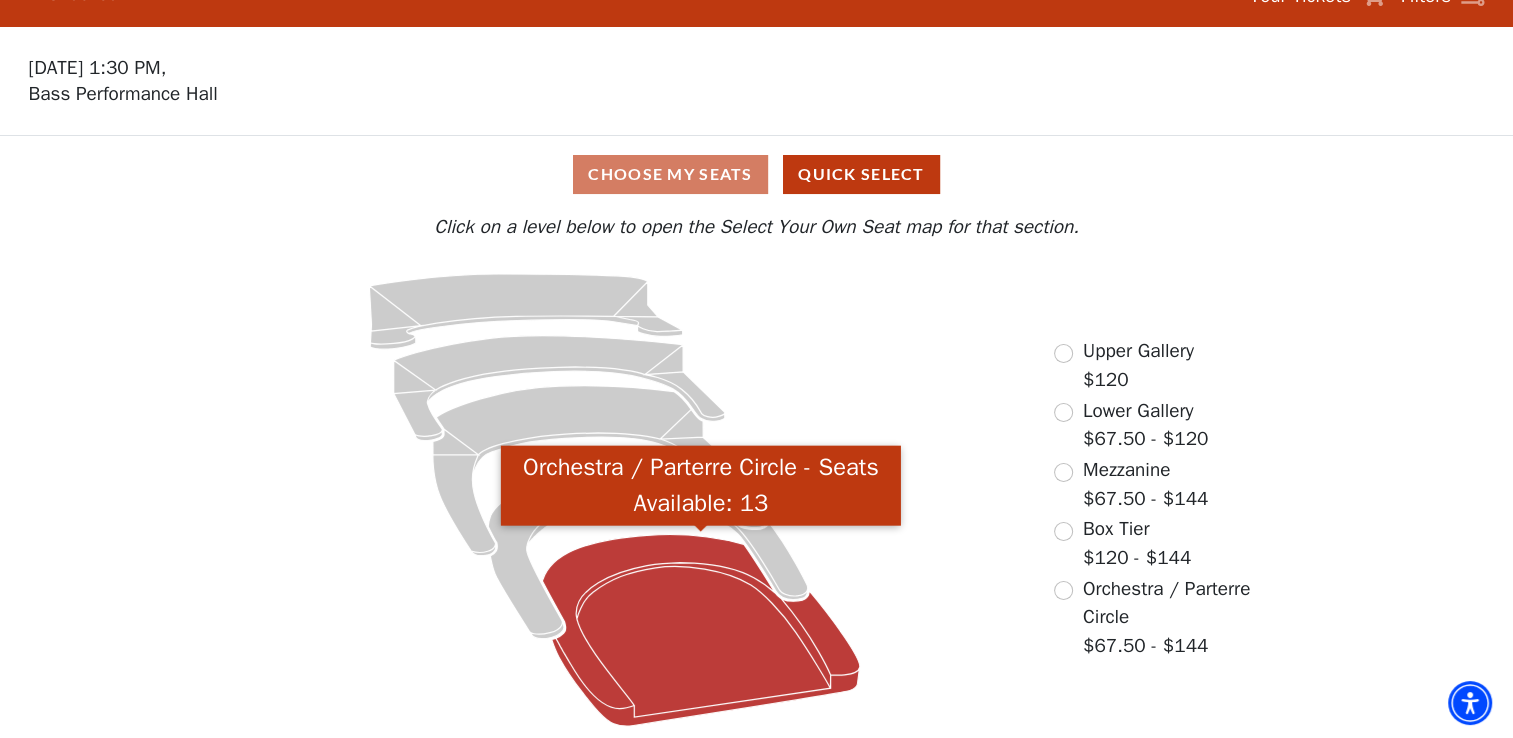 click 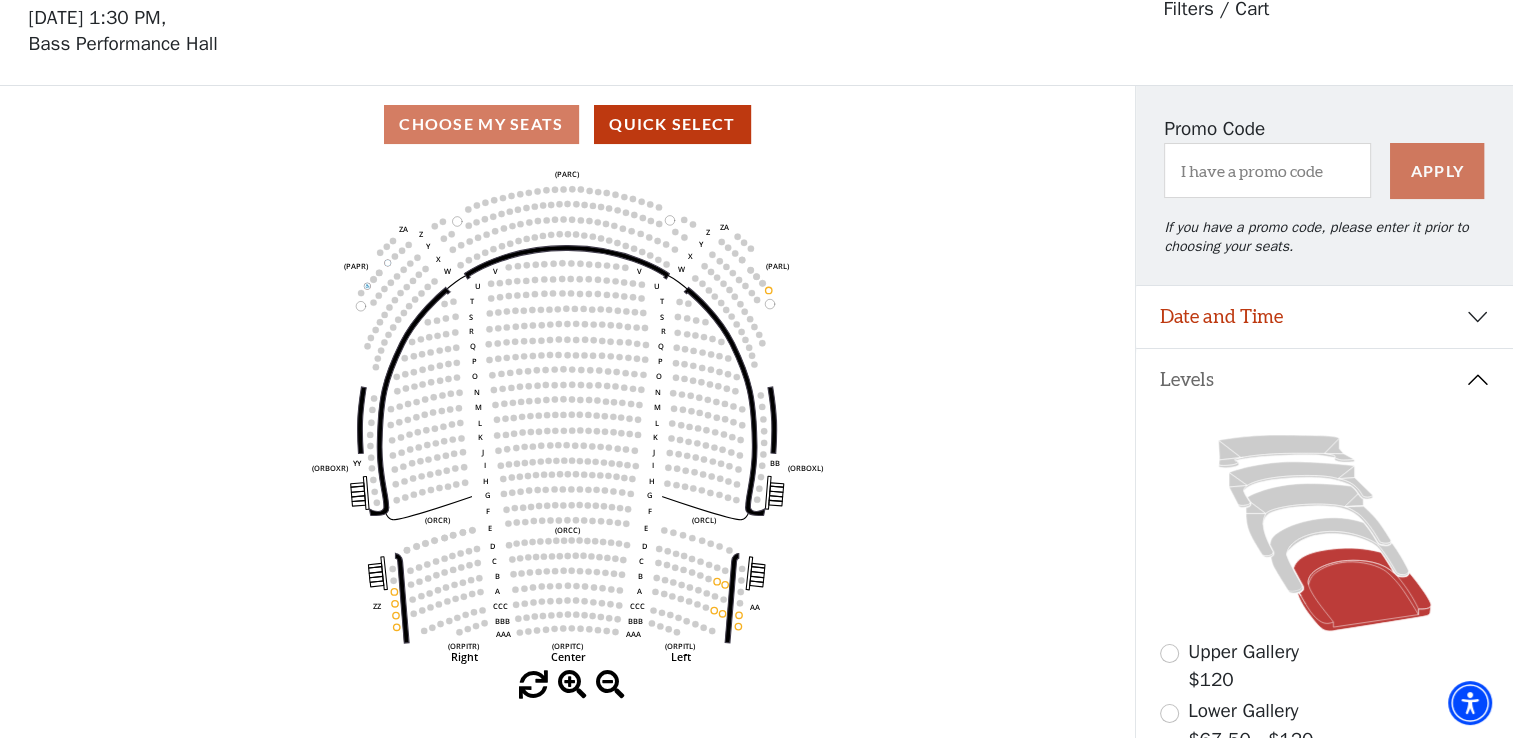scroll, scrollTop: 92, scrollLeft: 0, axis: vertical 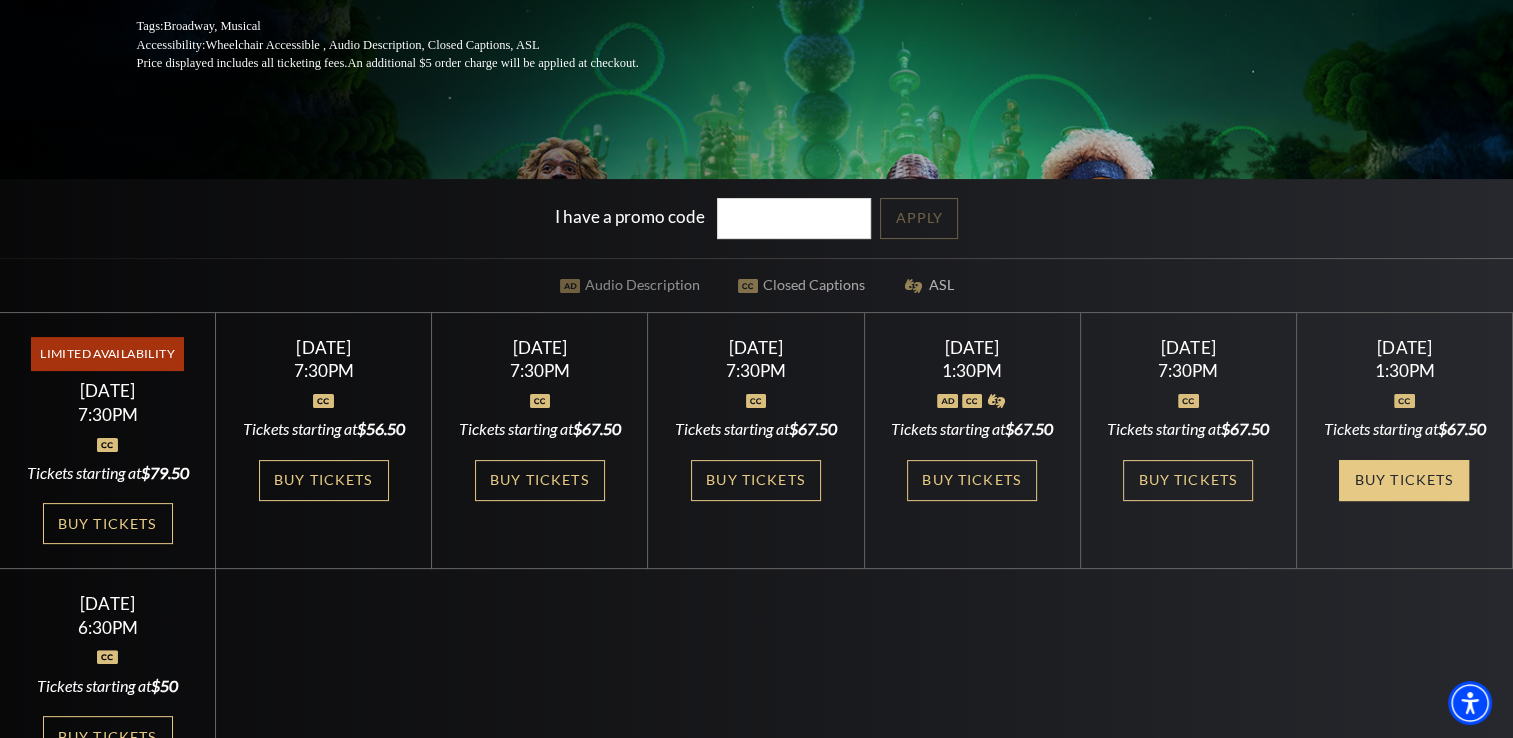 click on "Buy Tickets" at bounding box center [1404, 480] 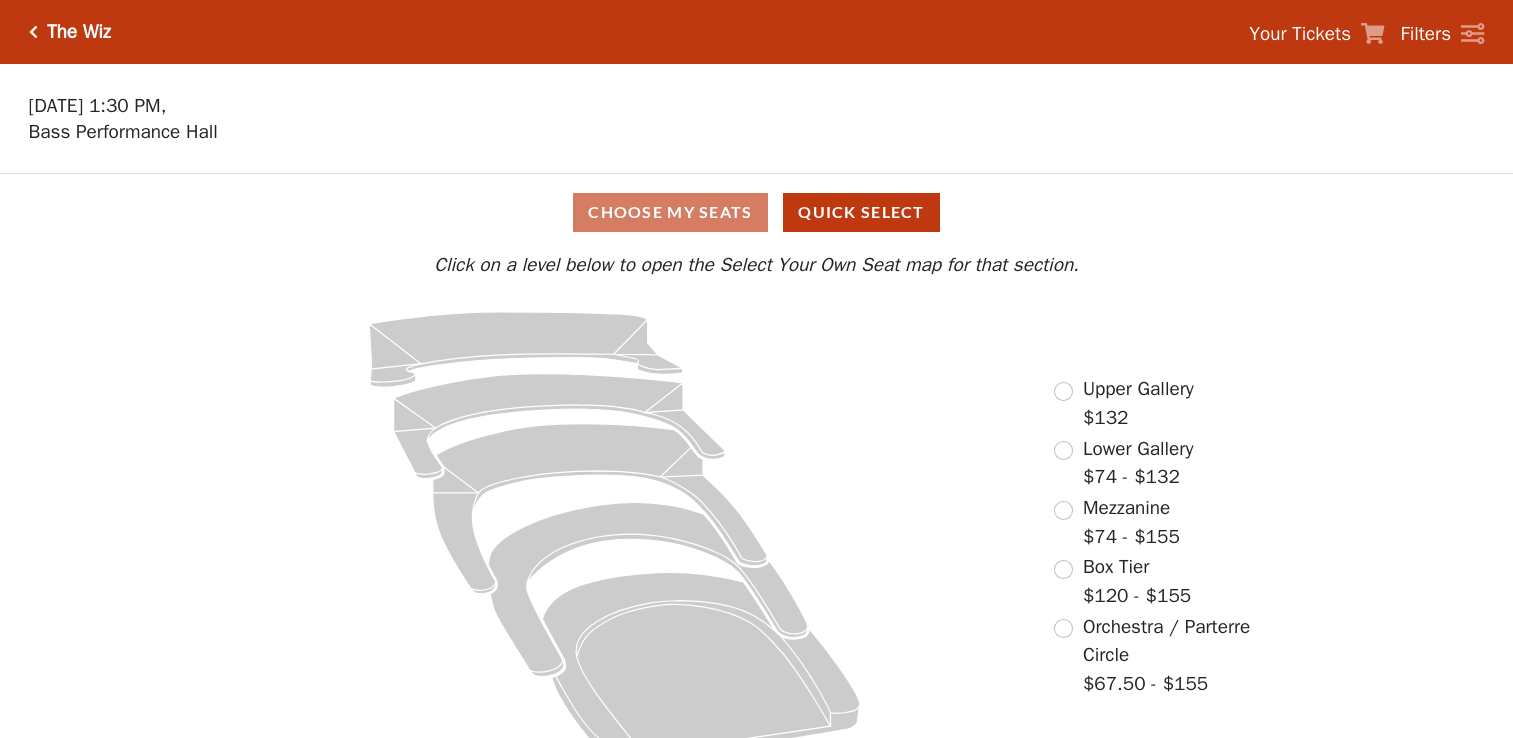 scroll, scrollTop: 0, scrollLeft: 0, axis: both 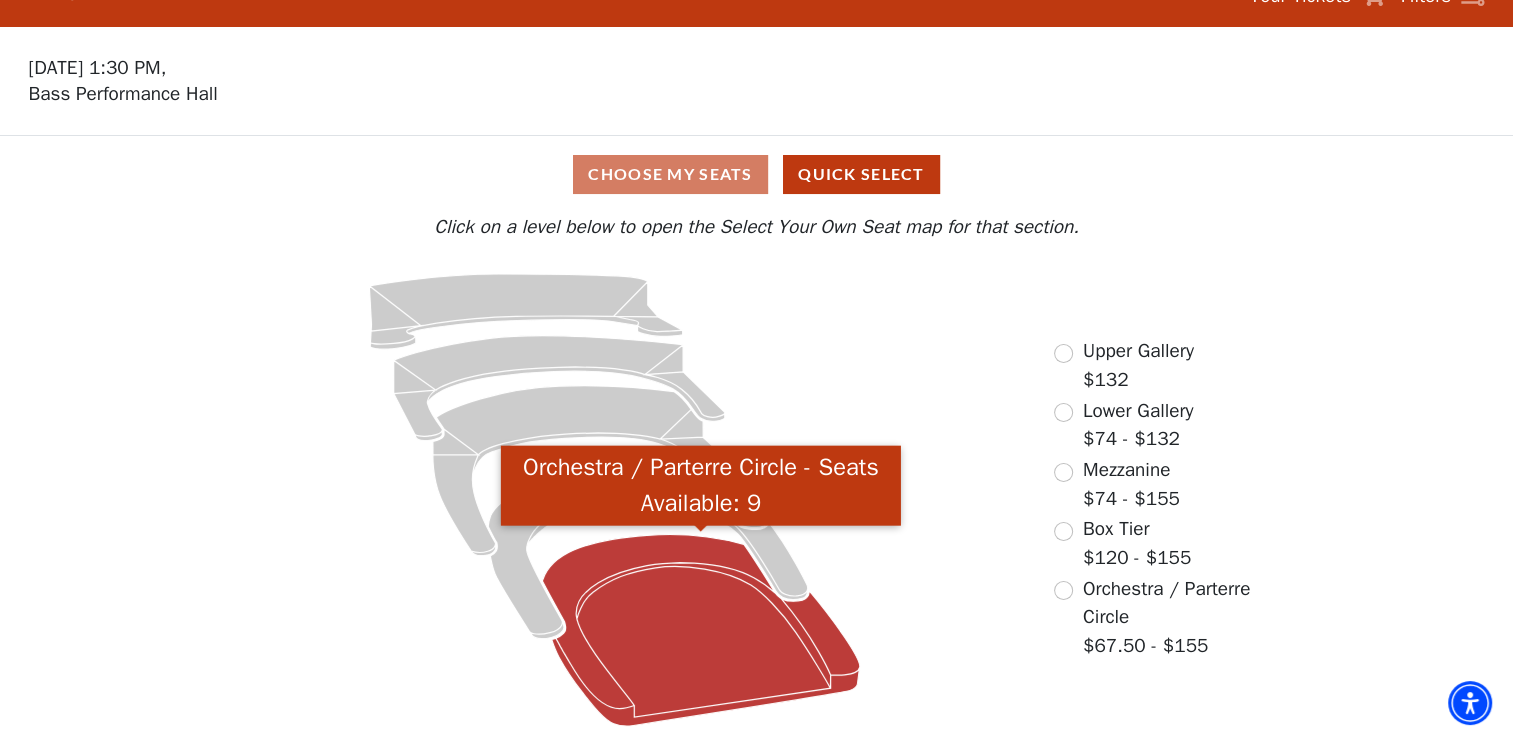 click 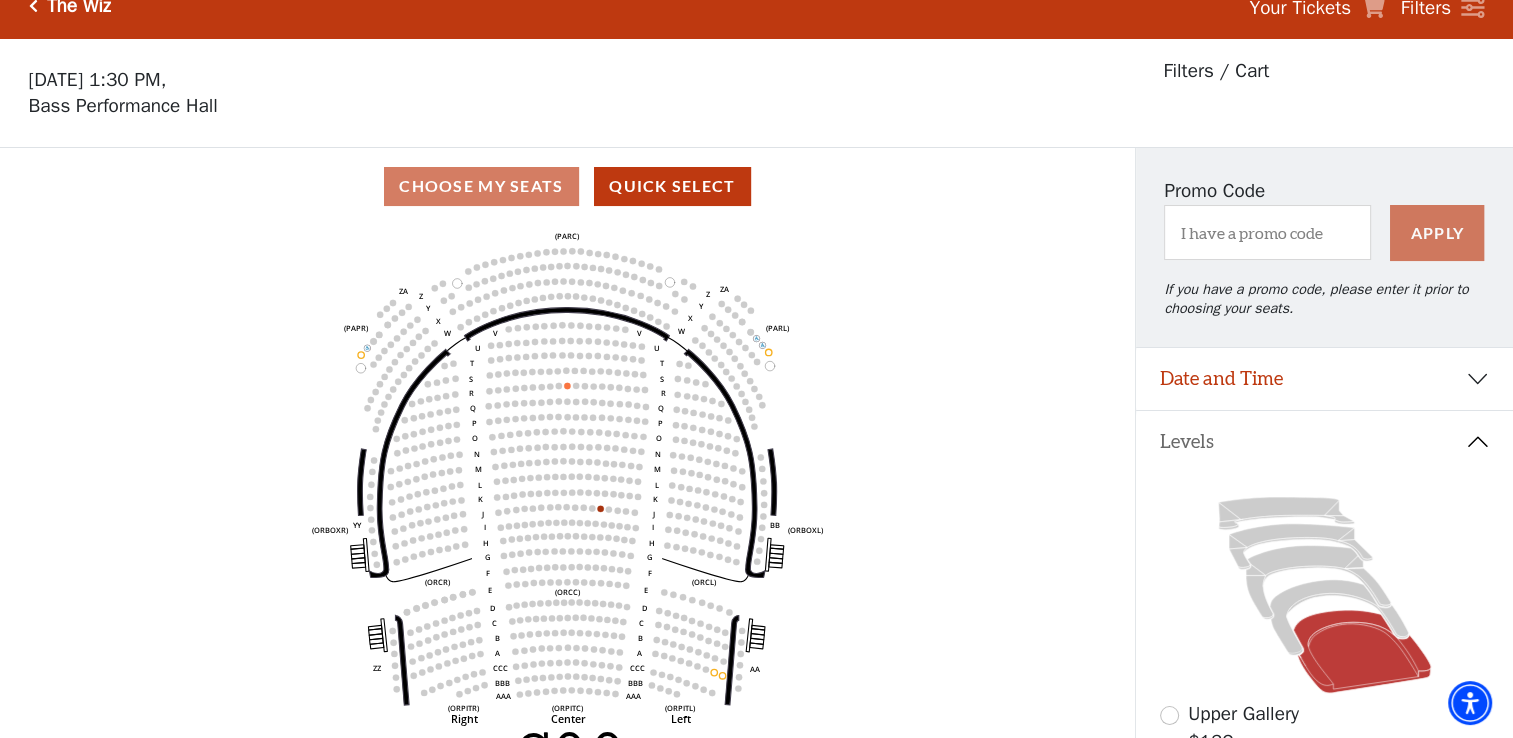 scroll, scrollTop: 92, scrollLeft: 0, axis: vertical 